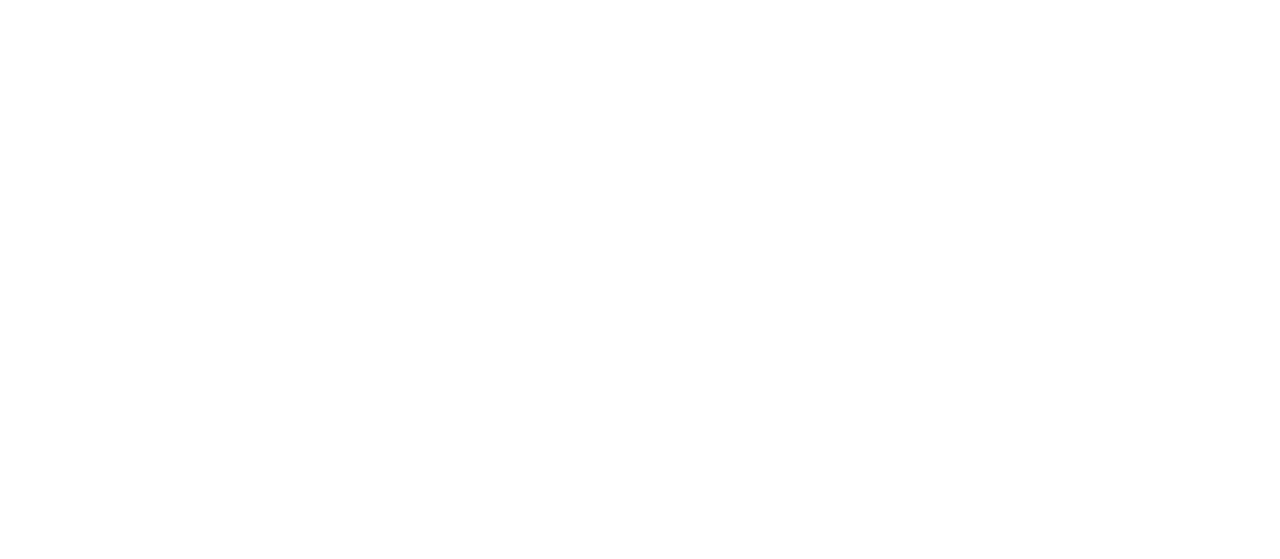select on "*" 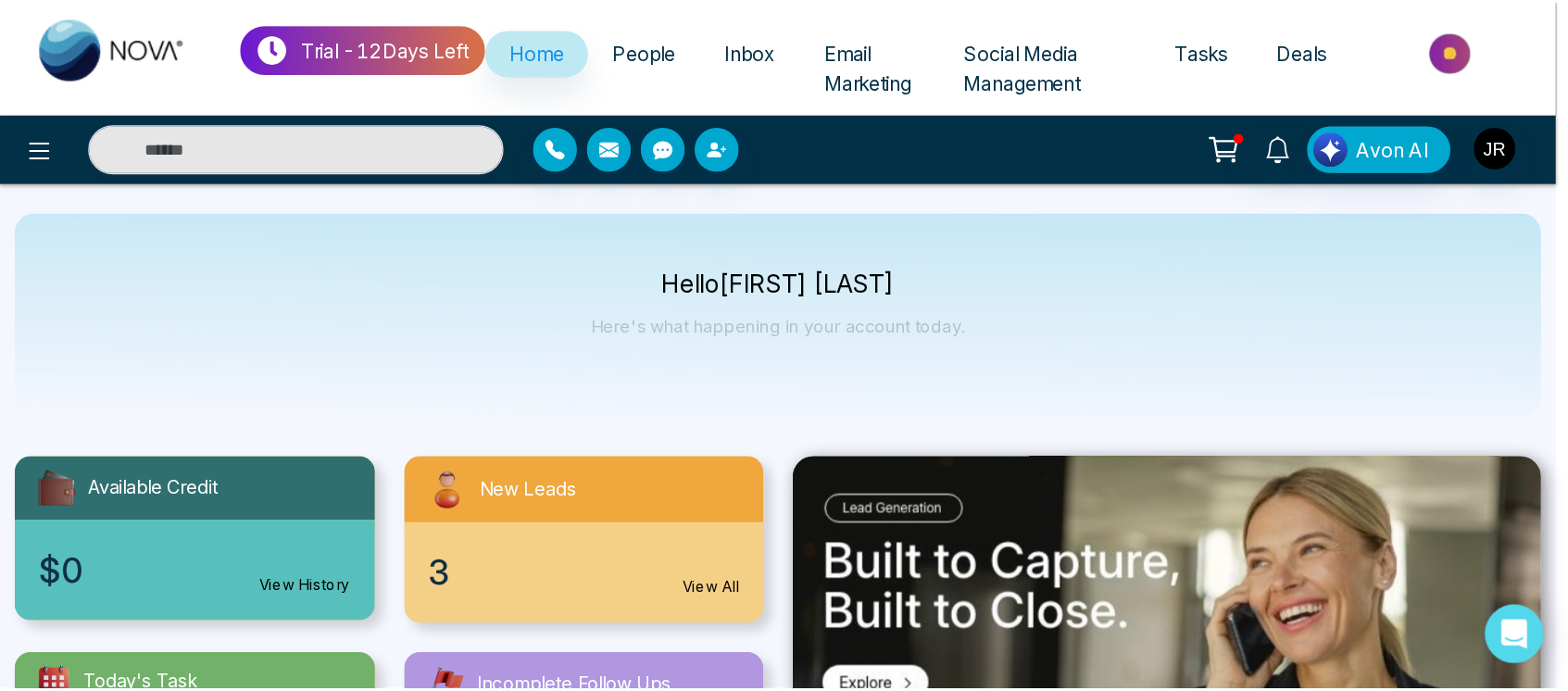 scroll, scrollTop: 0, scrollLeft: 0, axis: both 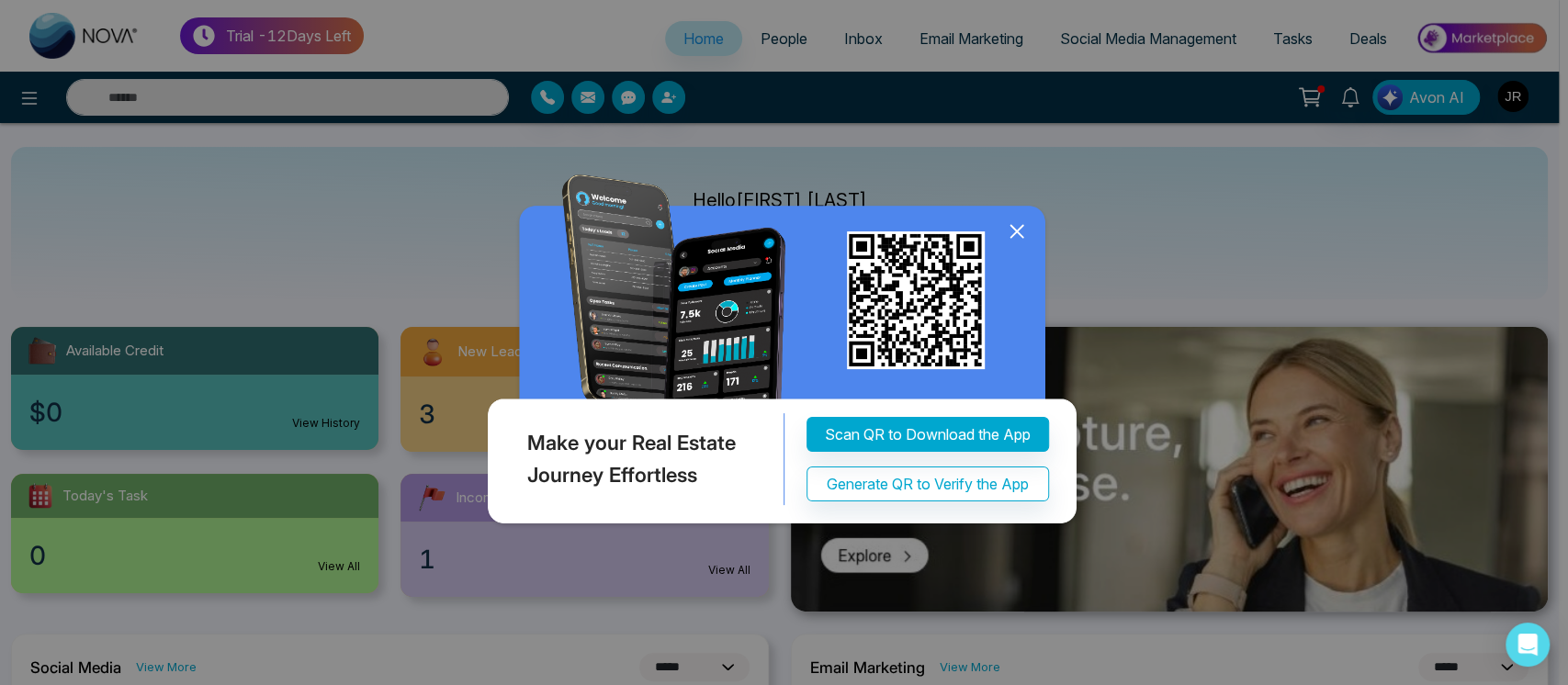 click 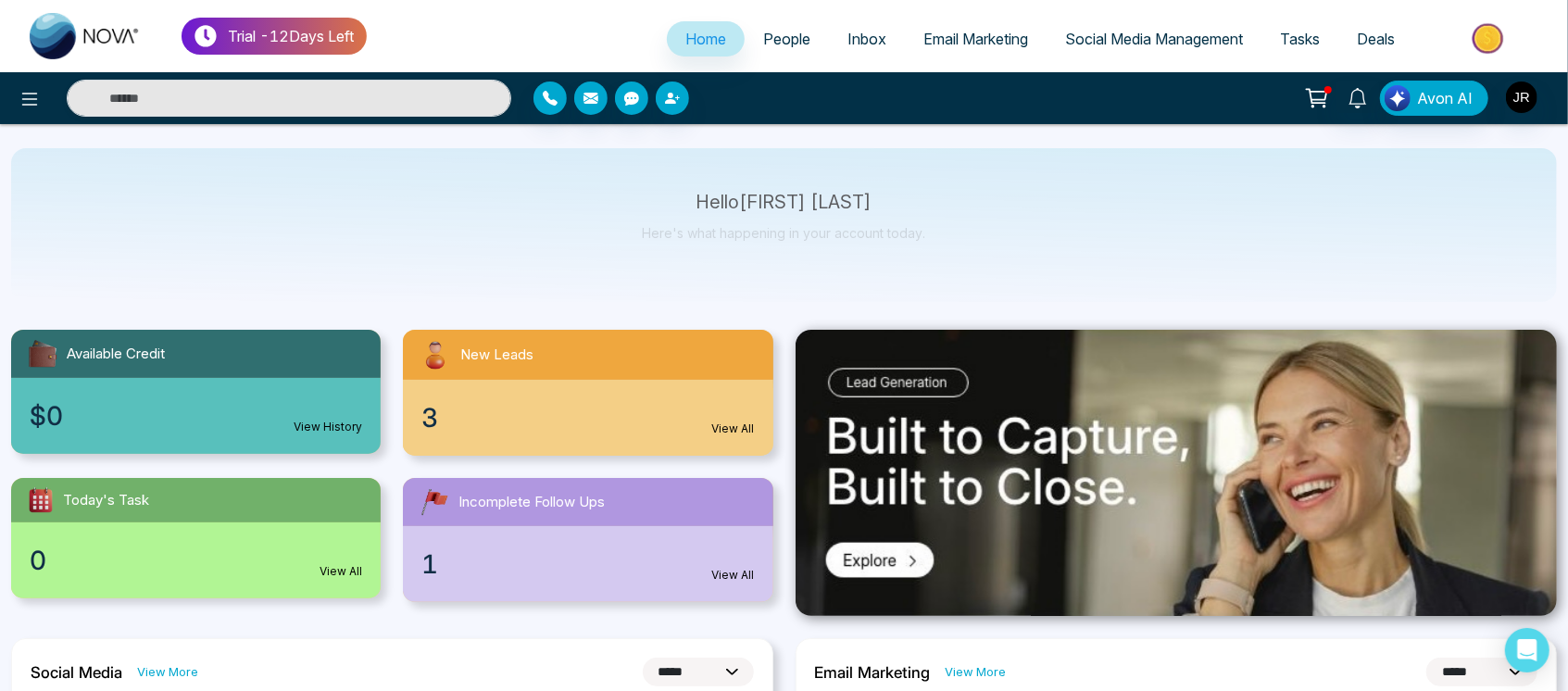scroll, scrollTop: 75, scrollLeft: 0, axis: vertical 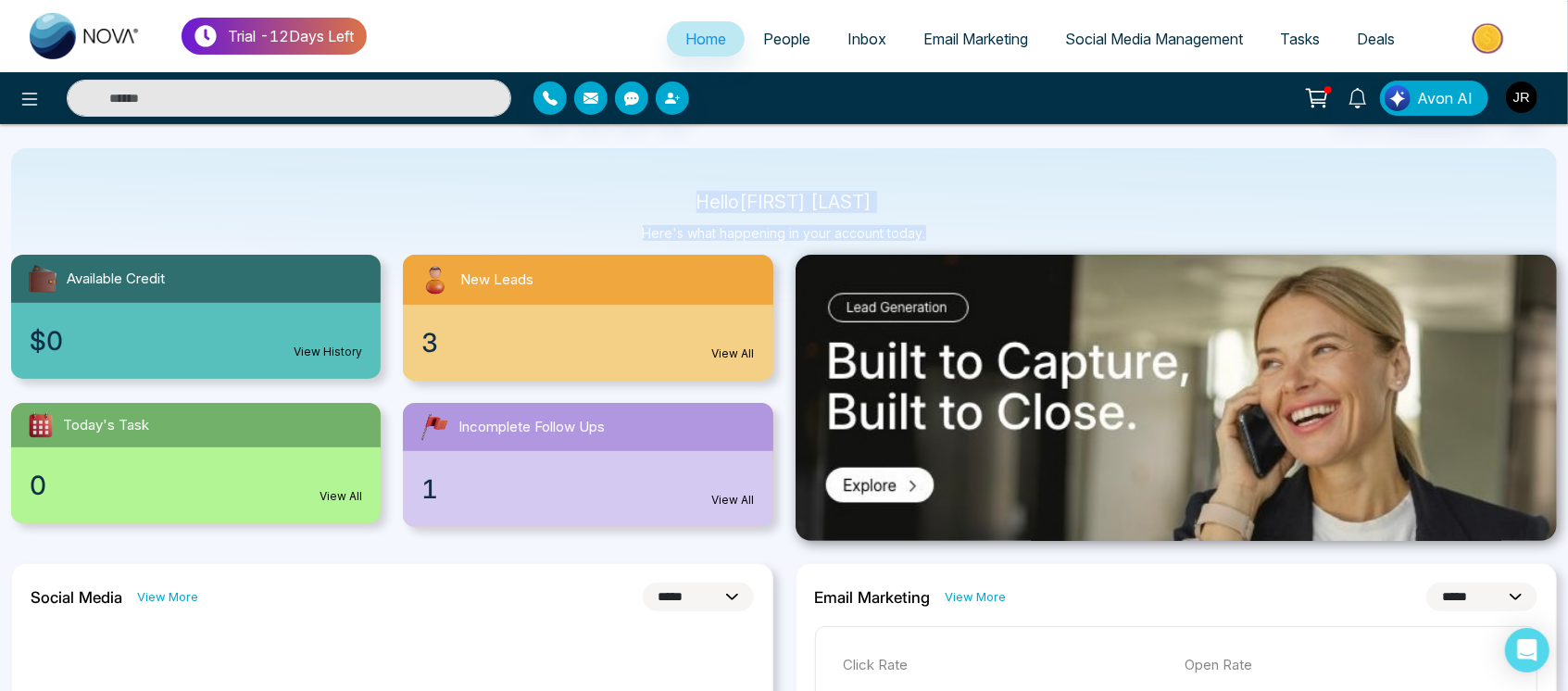 drag, startPoint x: 659, startPoint y: 207, endPoint x: 923, endPoint y: 211, distance: 264.0303 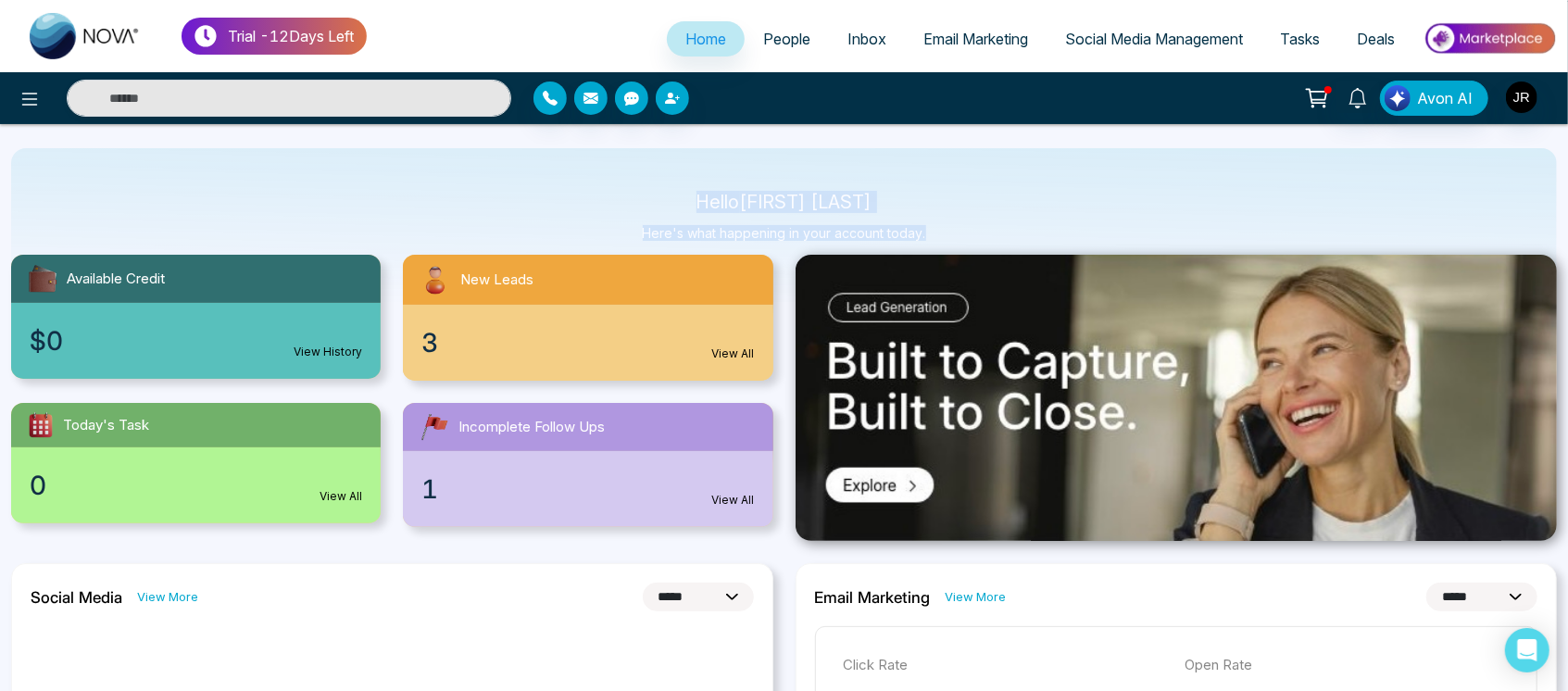 click on "Hello  John Smith Richardson Here's what happening in your account today." at bounding box center [784, 225] 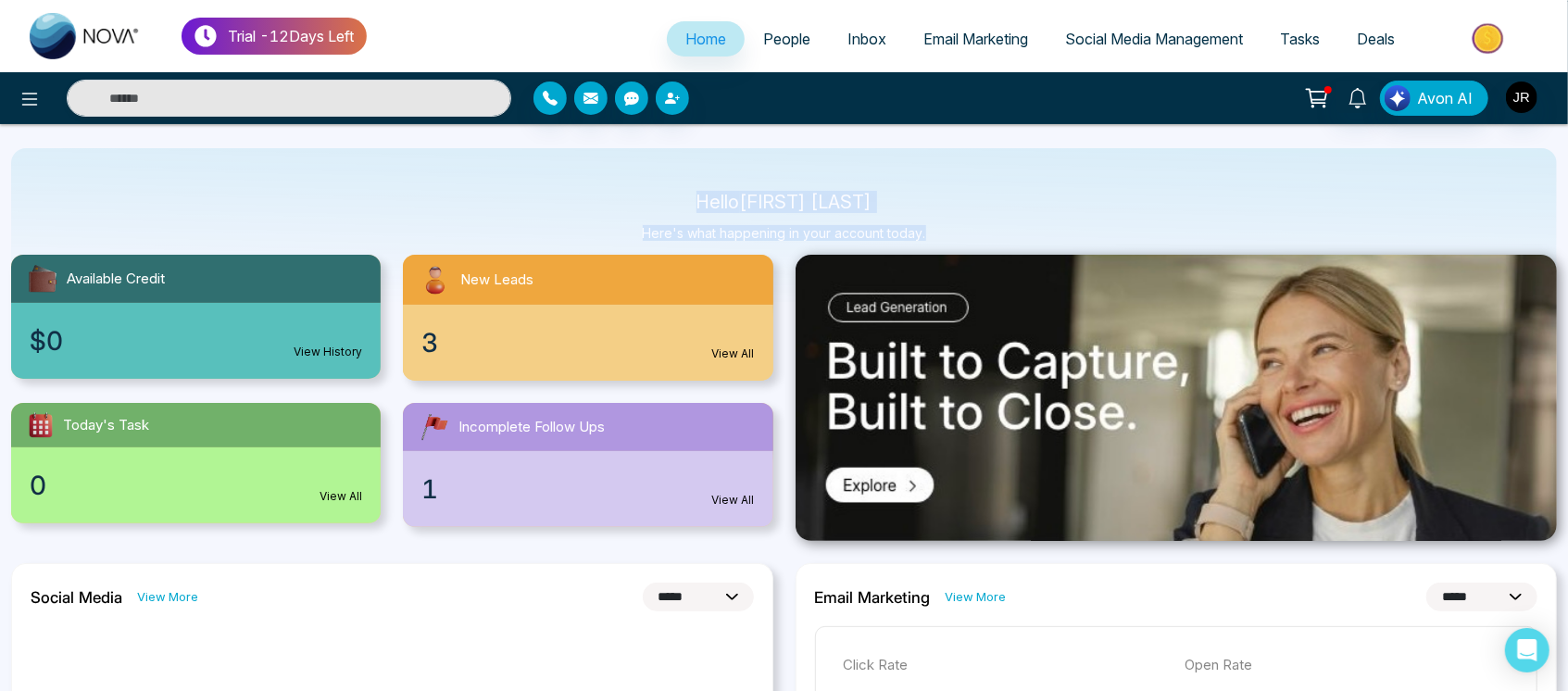 click on "Hello  John Smith Richardson Here's what happening in your account today." at bounding box center (784, 225) 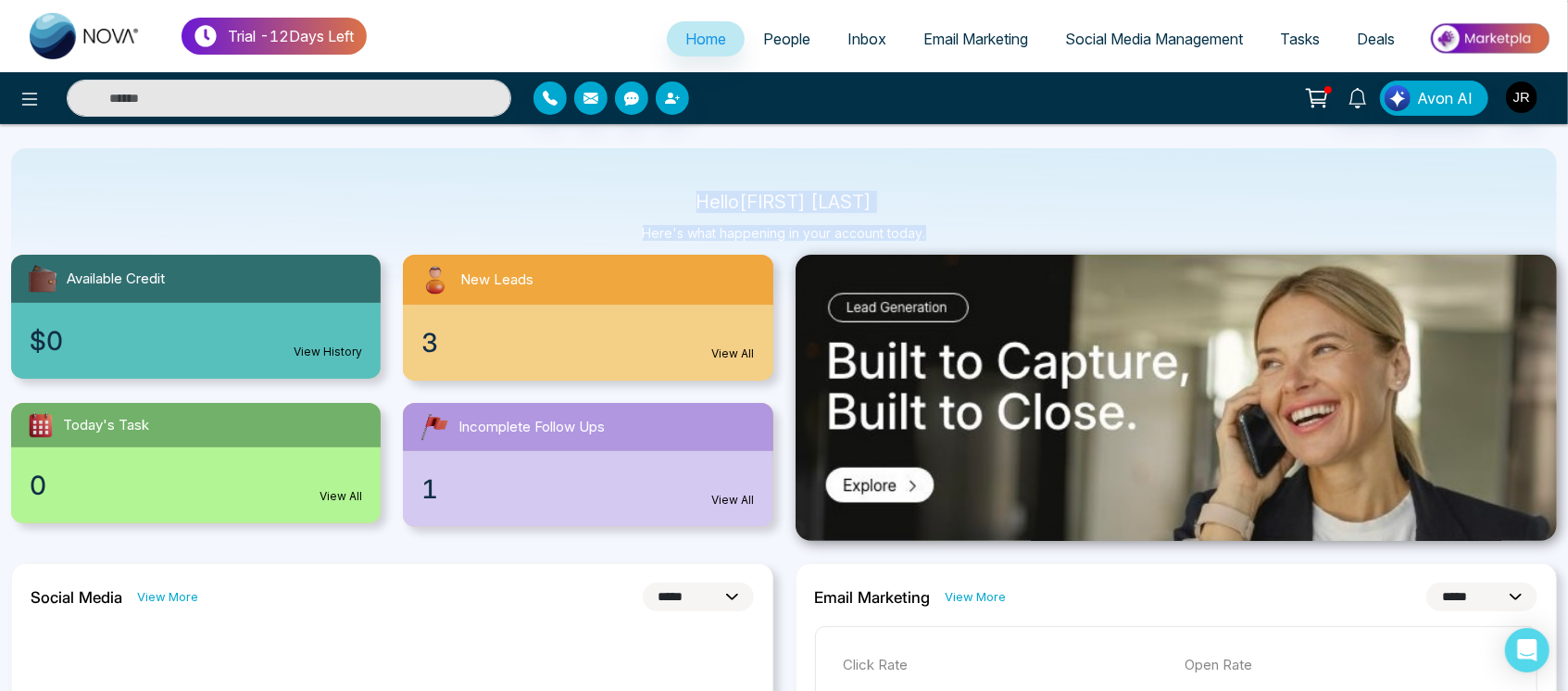 drag, startPoint x: 933, startPoint y: 226, endPoint x: 646, endPoint y: 196, distance: 288.56368 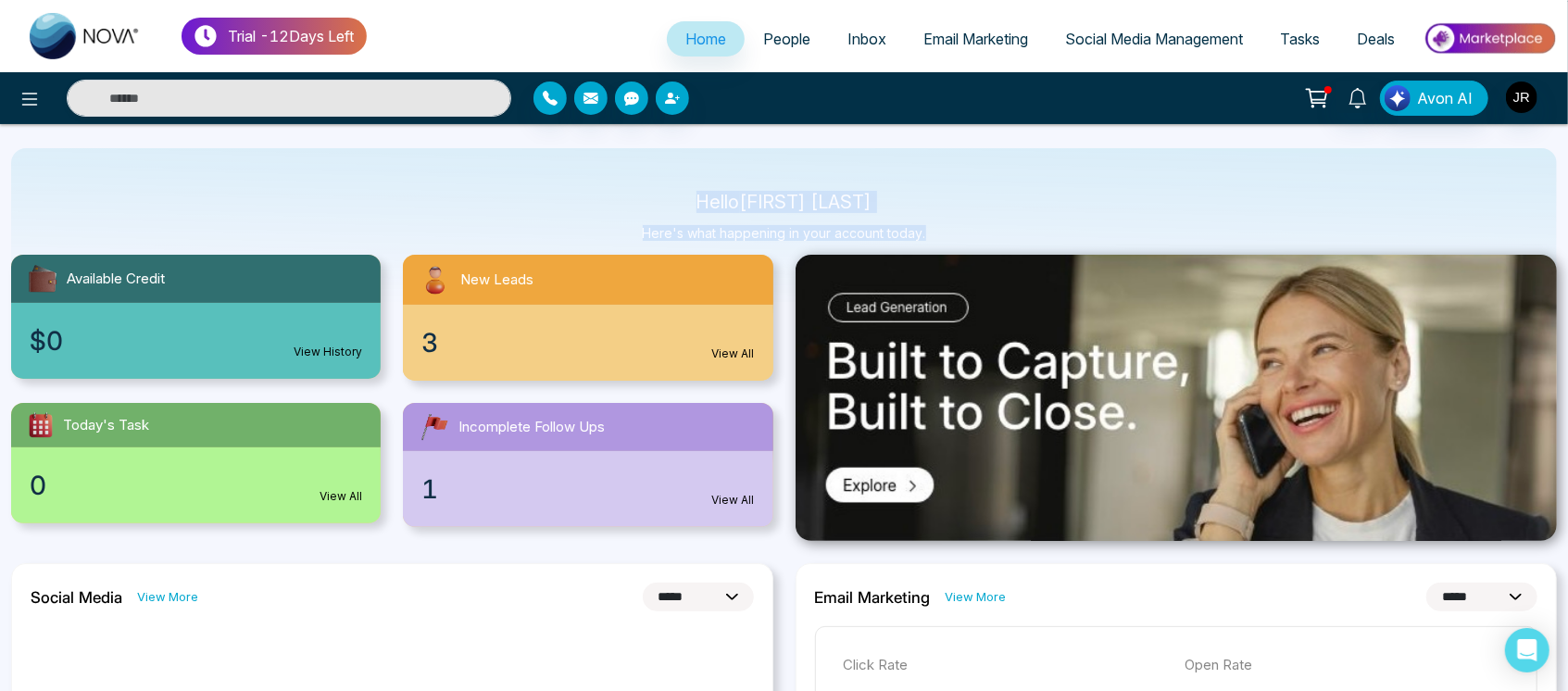 click on "Hello  John Smith Richardson Here's what happening in your account today." at bounding box center [784, 225] 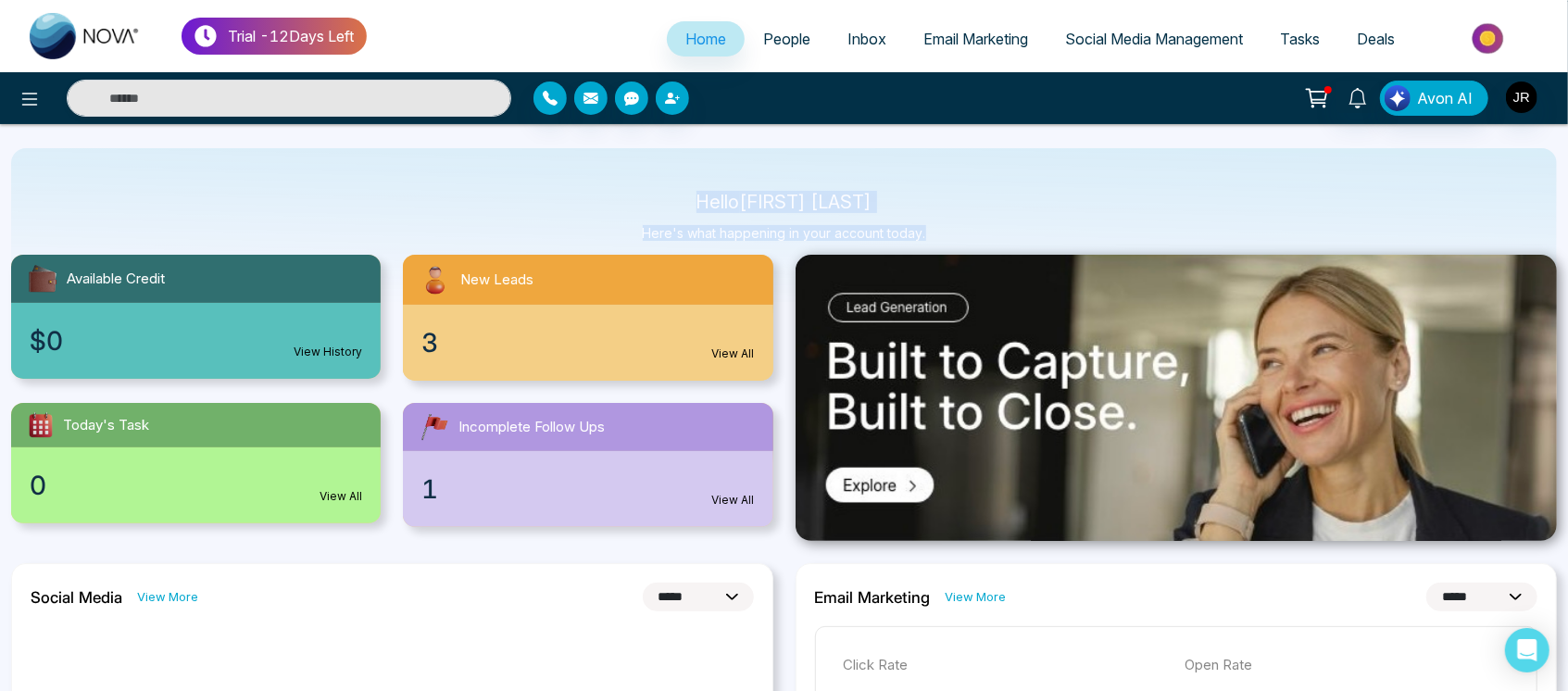 click on "Hello  John Smith Richardson" at bounding box center (784, 202) 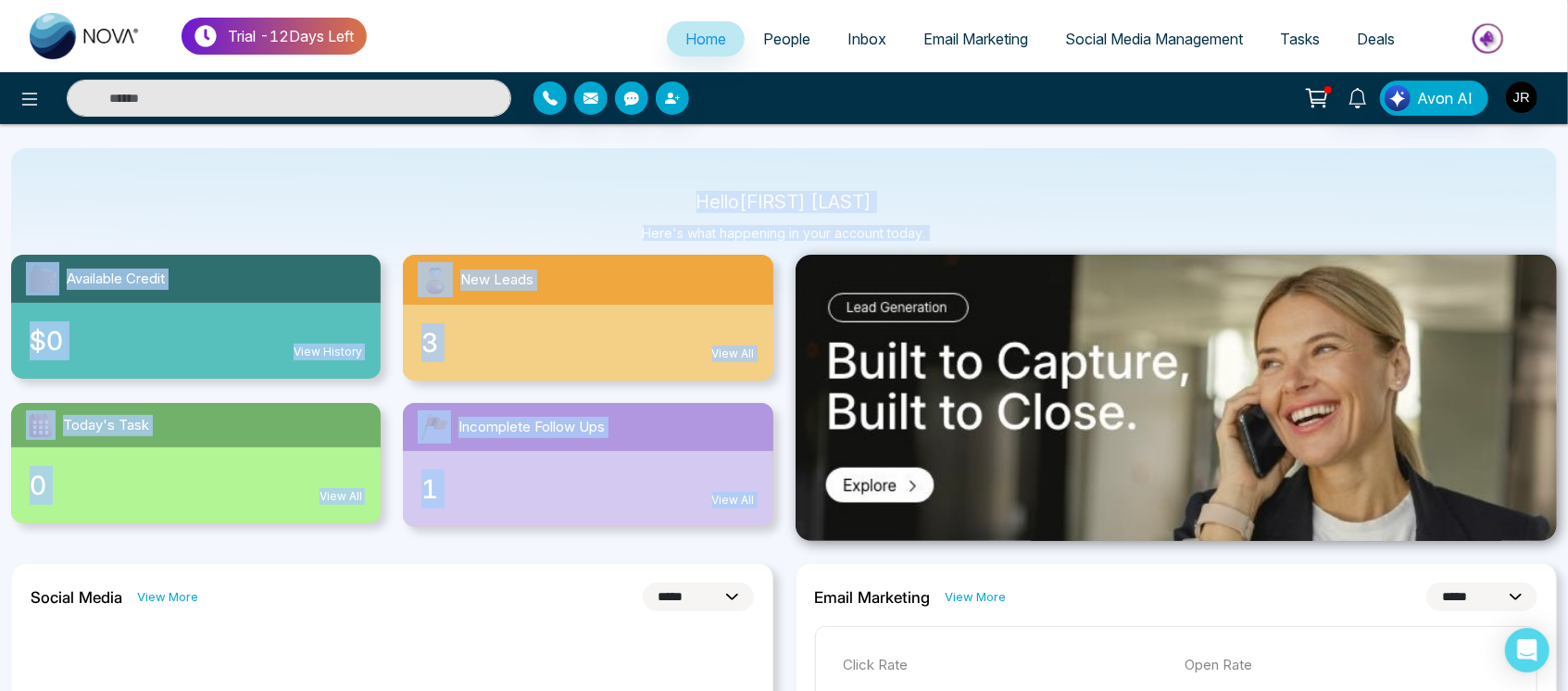 drag, startPoint x: 646, startPoint y: 196, endPoint x: 929, endPoint y: 232, distance: 285.28056 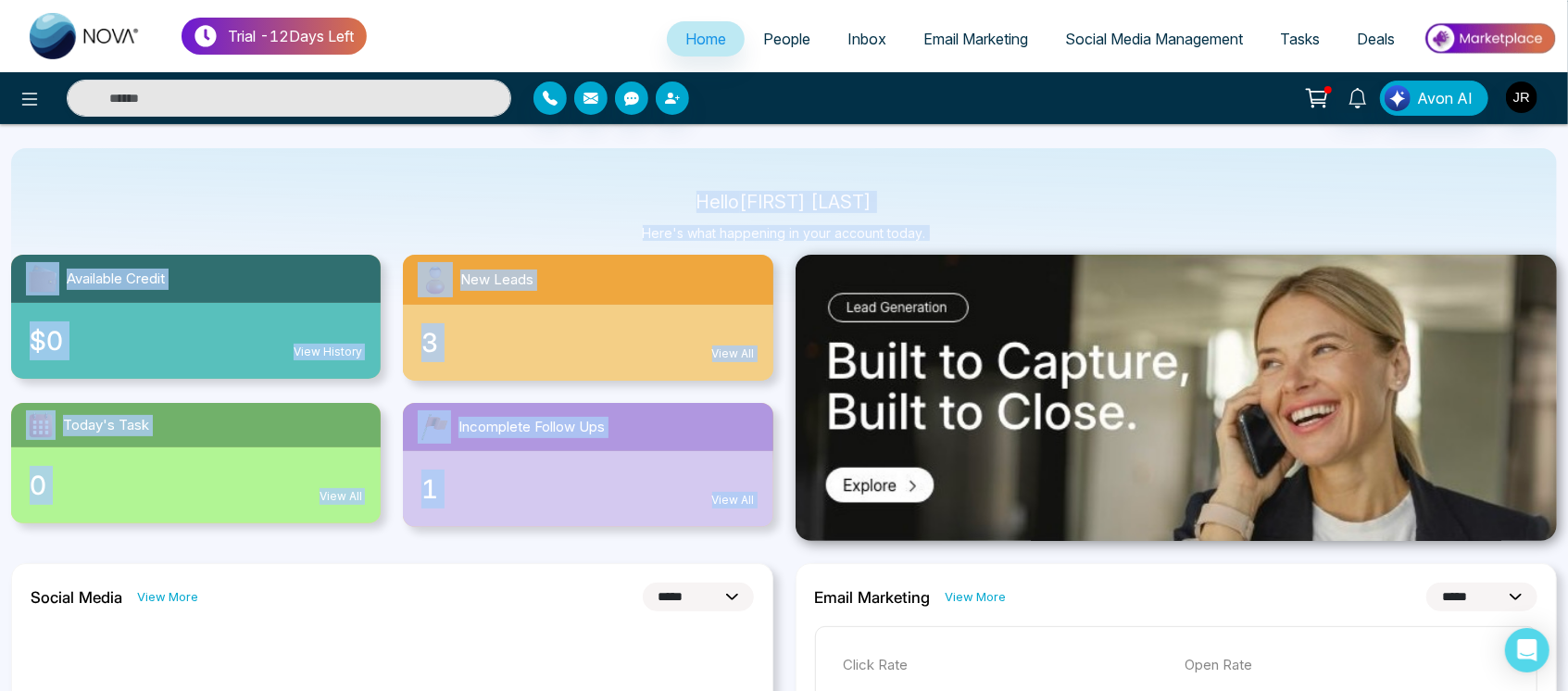 click on "**********" at bounding box center (784, 1118) 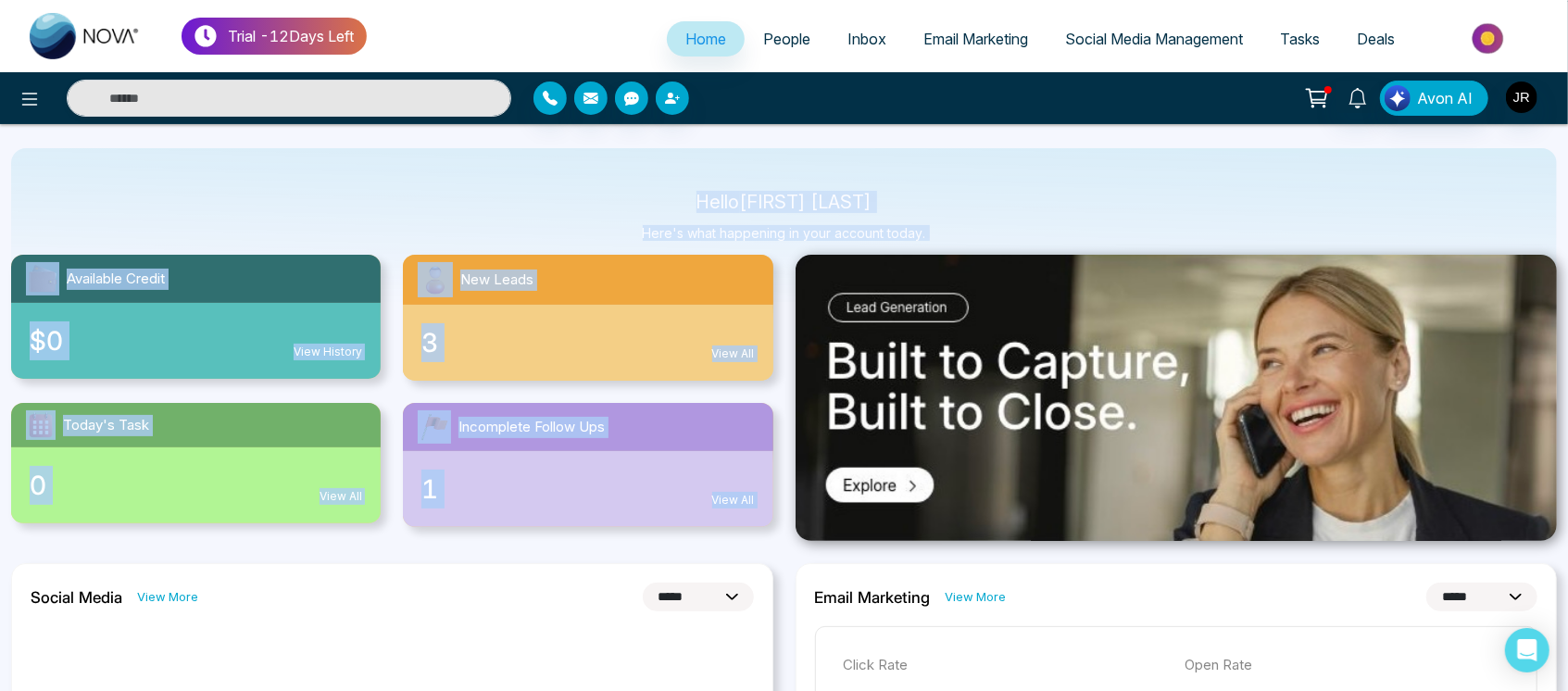 click on "**********" at bounding box center (784, 1199) 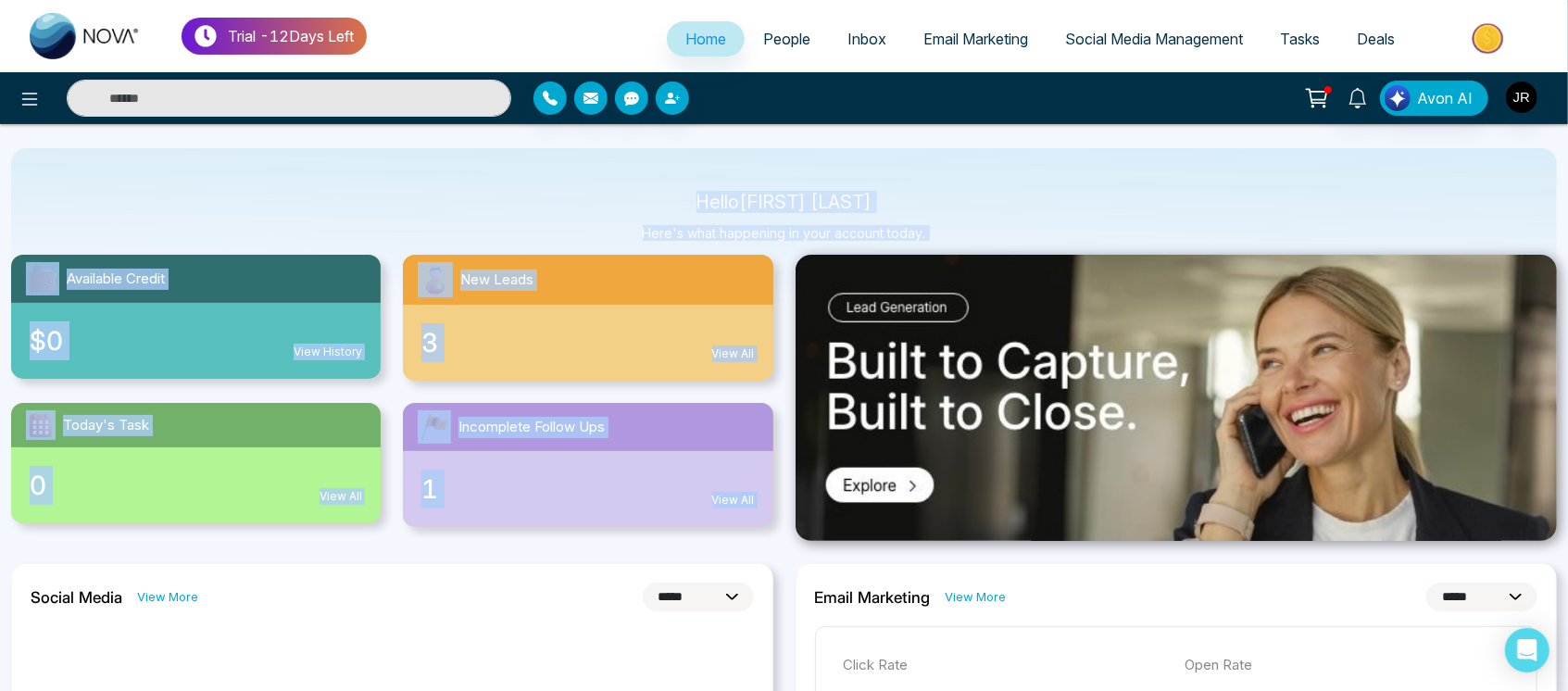 drag, startPoint x: 929, startPoint y: 232, endPoint x: 610, endPoint y: 195, distance: 321.1386 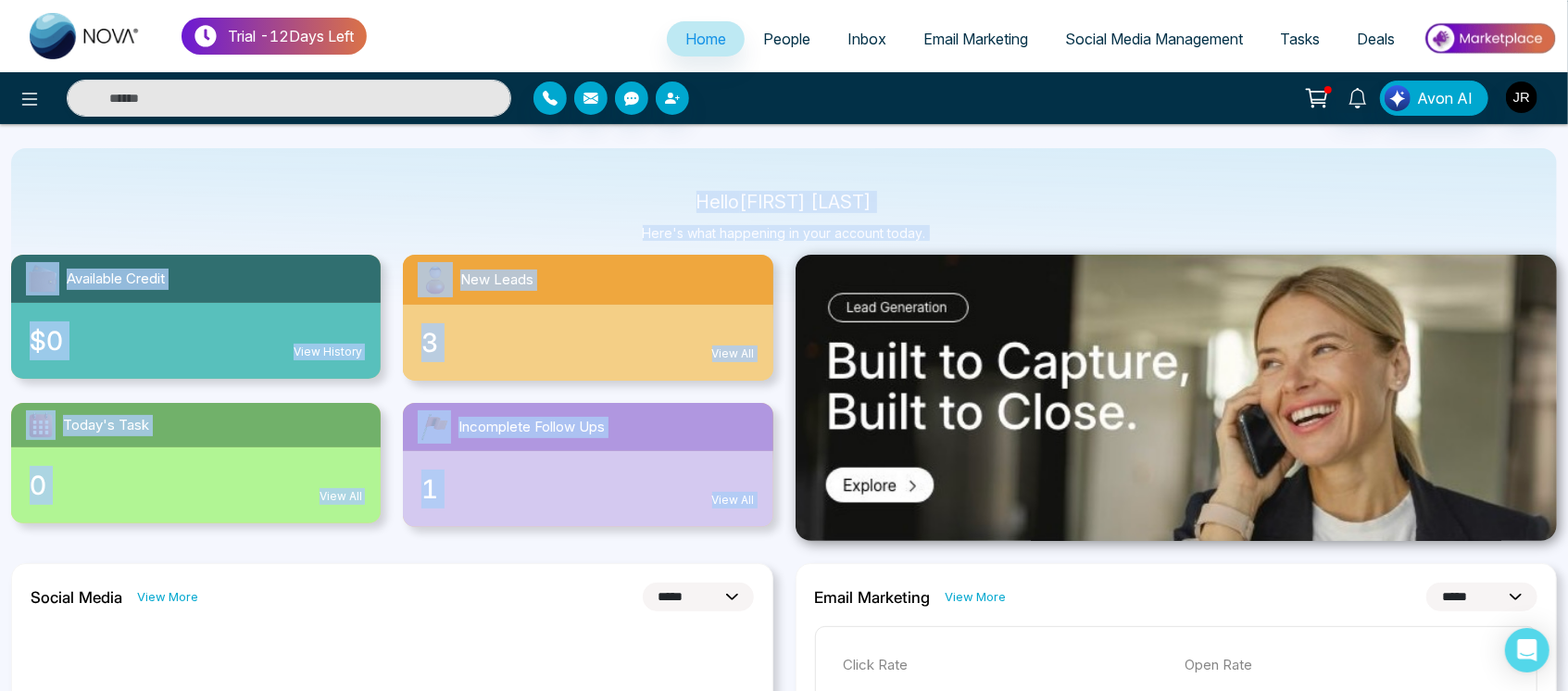 click on "**********" at bounding box center (784, 1118) 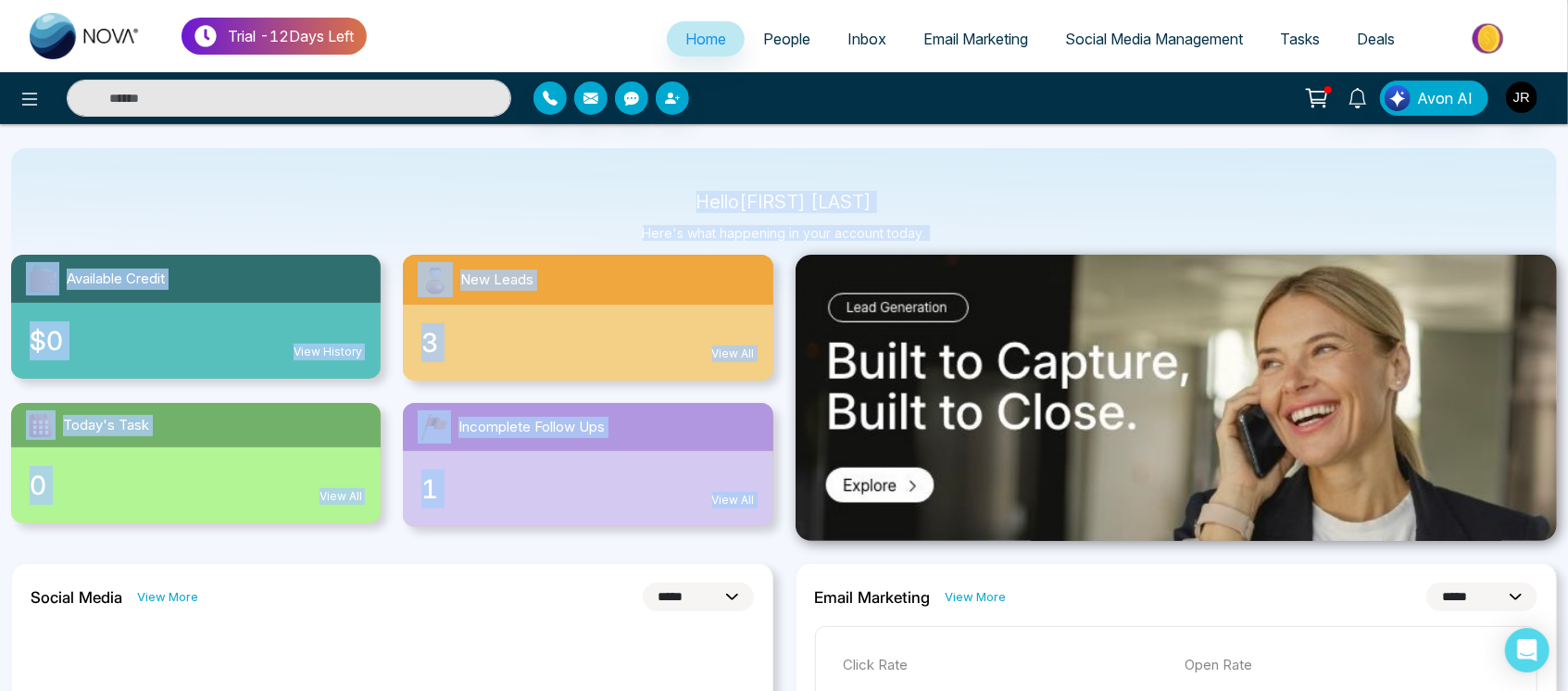 click on "Hello  John Smith Richardson Here's what happening in your account today." at bounding box center [784, 225] 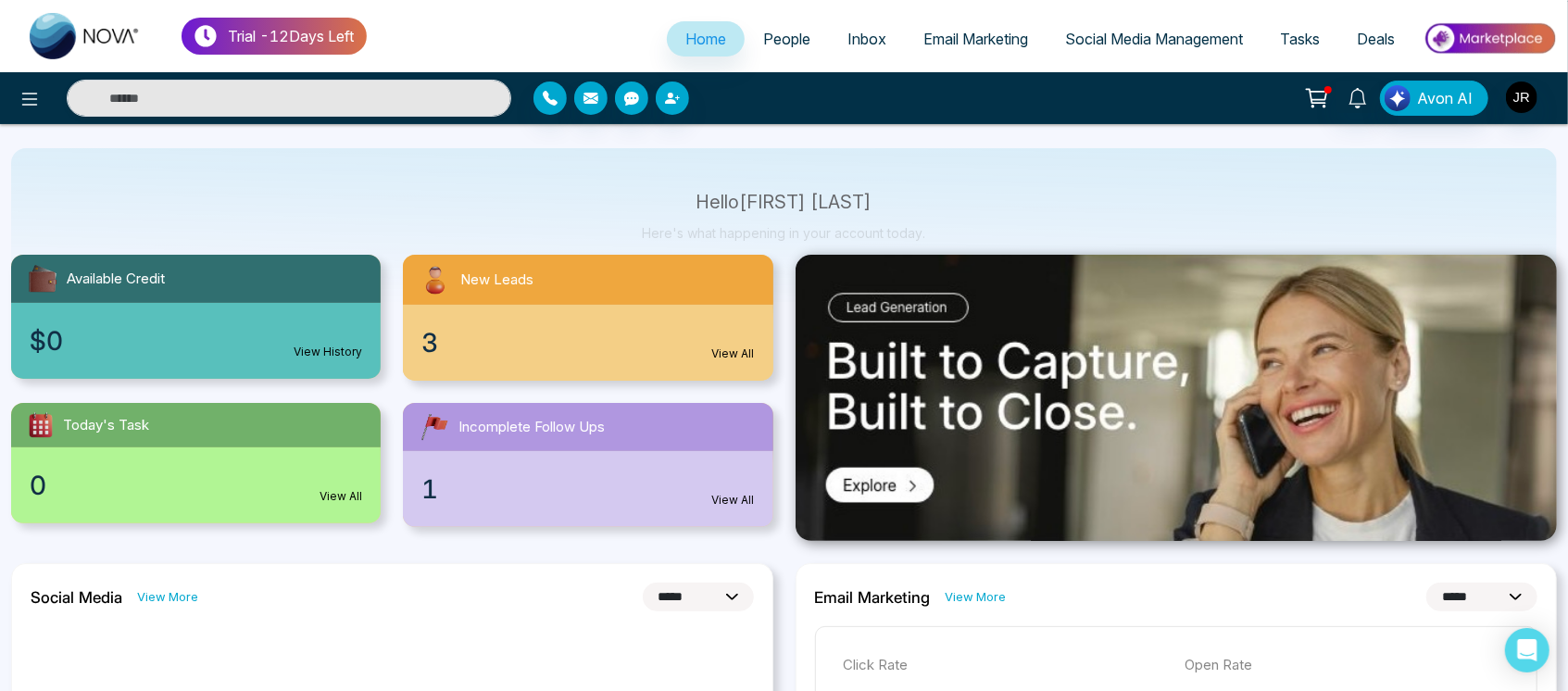 drag, startPoint x: 407, startPoint y: 16, endPoint x: 490, endPoint y: 32, distance: 84.5281 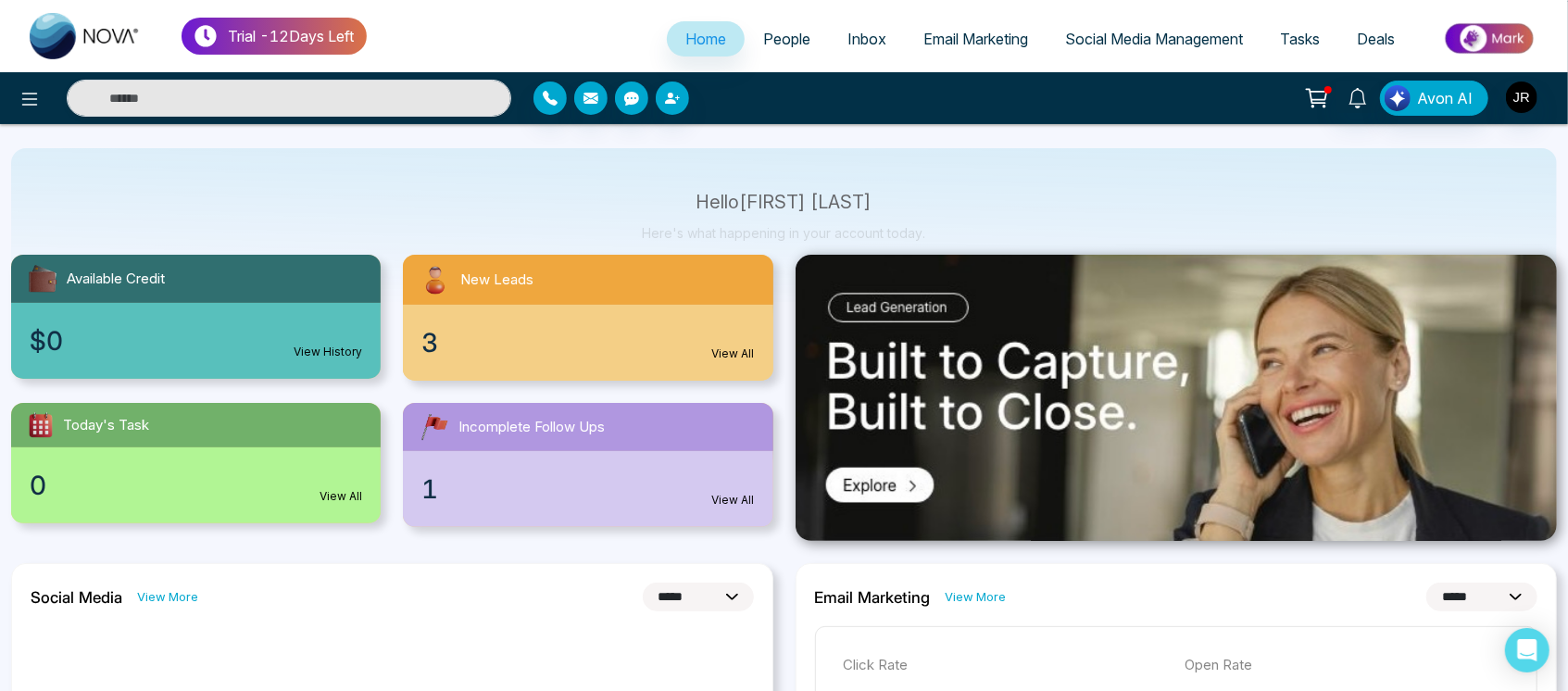 click on "Home People Inbox Email Marketing Social Media Management Tasks Deals" at bounding box center (961, 40) 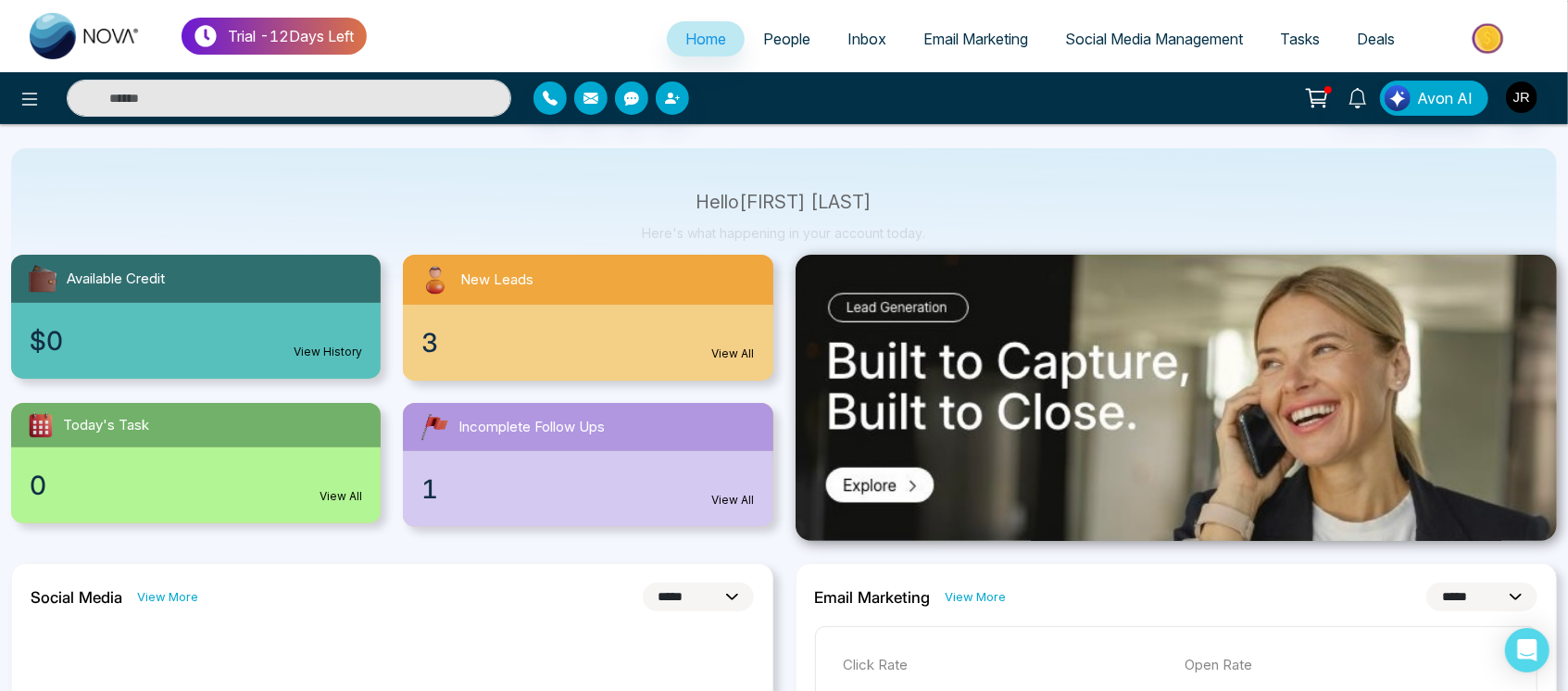 drag, startPoint x: 490, startPoint y: 32, endPoint x: 474, endPoint y: 29, distance: 16.278821 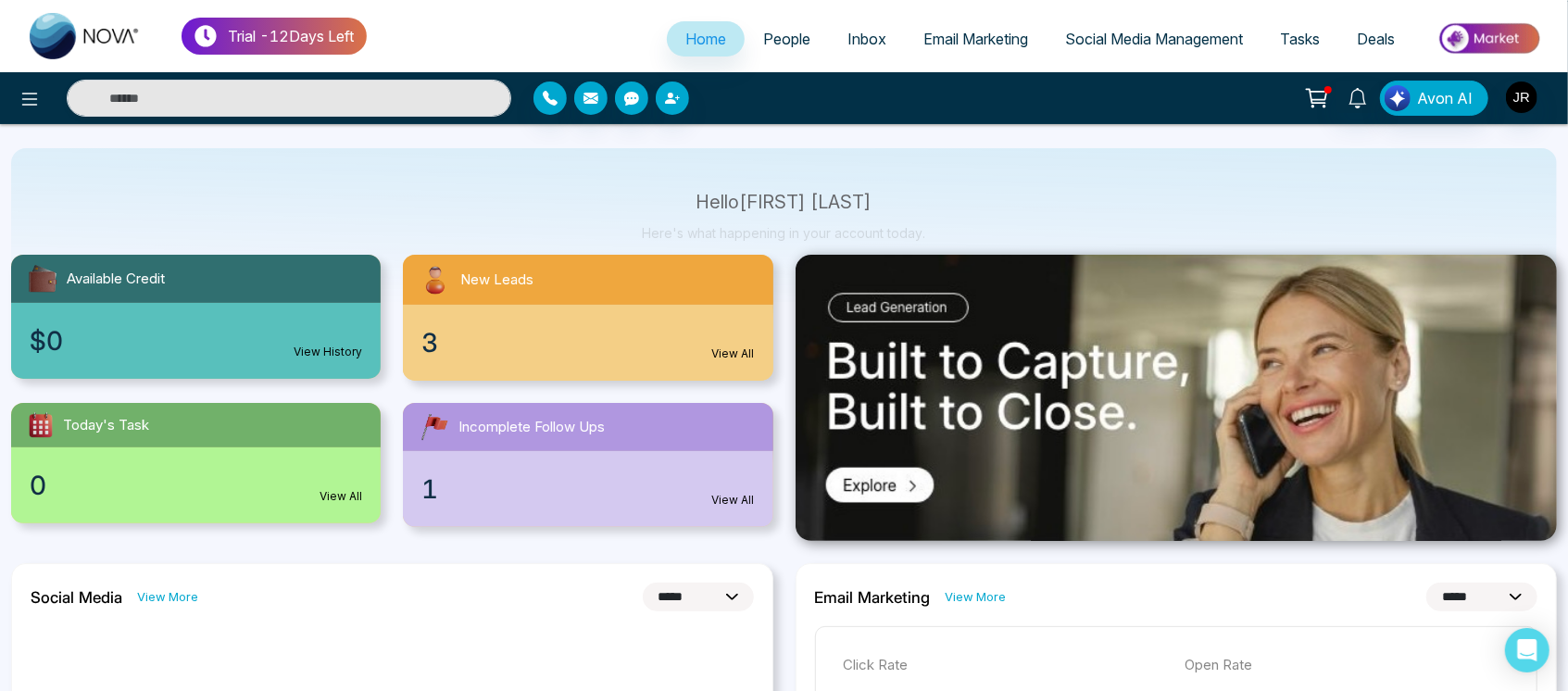click on "Home People Inbox Email Marketing Social Media Management Tasks Deals" at bounding box center [961, 40] 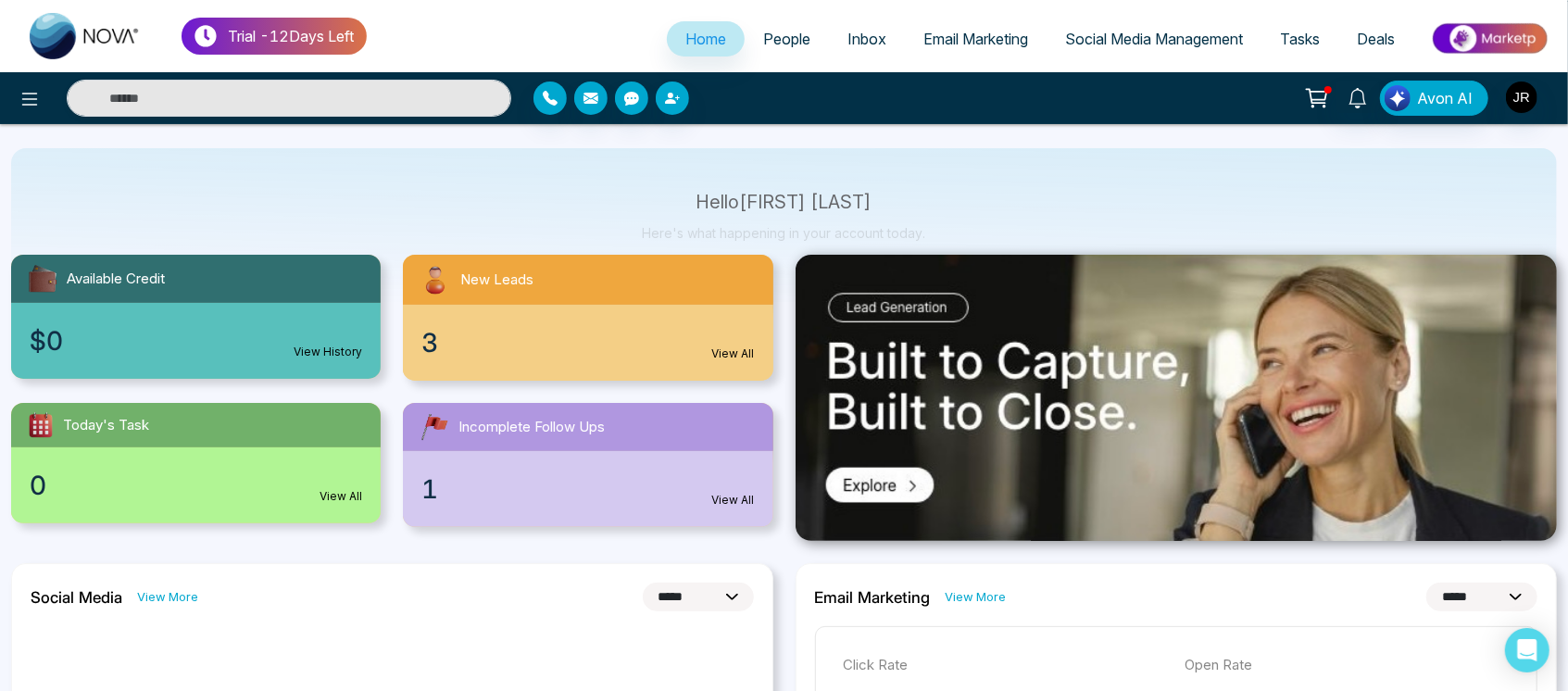 click on "Home People Inbox Email Marketing Social Media Management Tasks Deals" at bounding box center (961, 40) 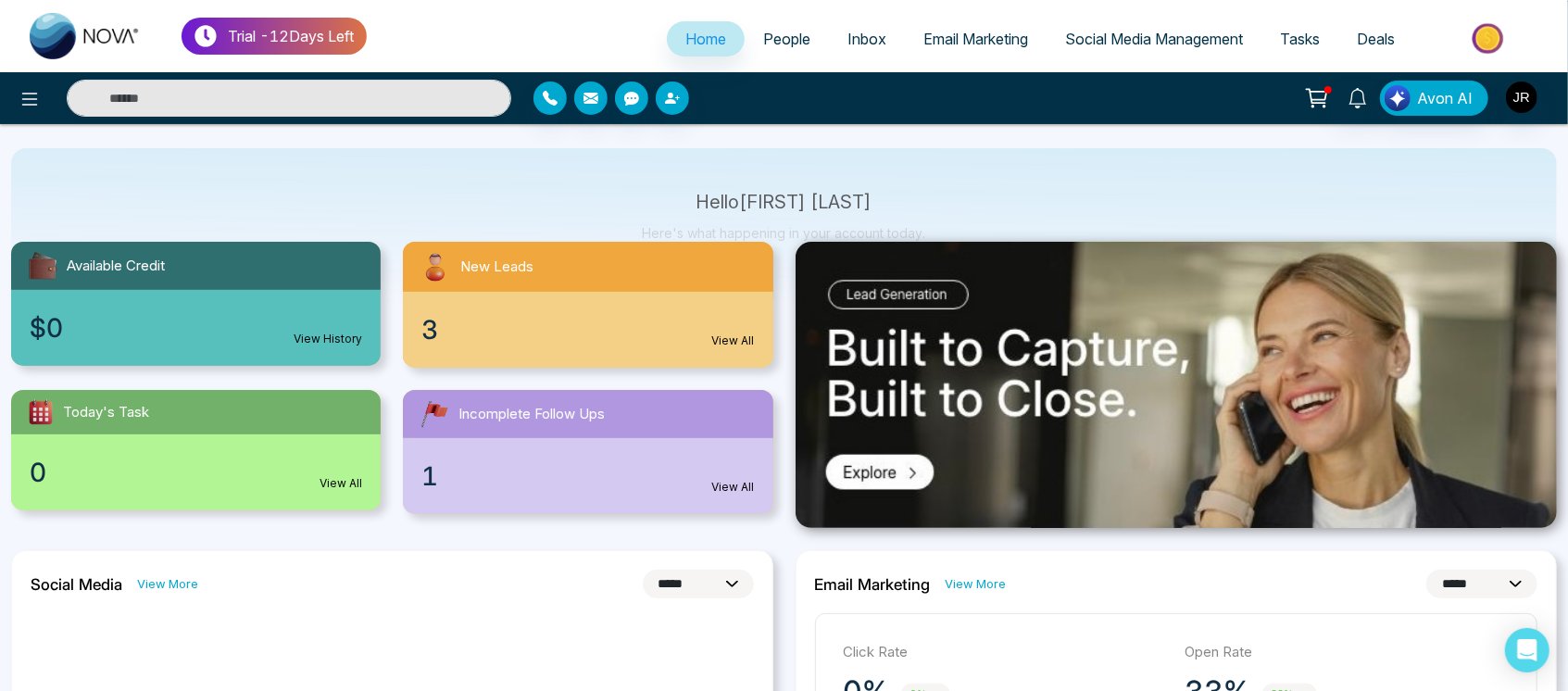 scroll, scrollTop: 54, scrollLeft: 0, axis: vertical 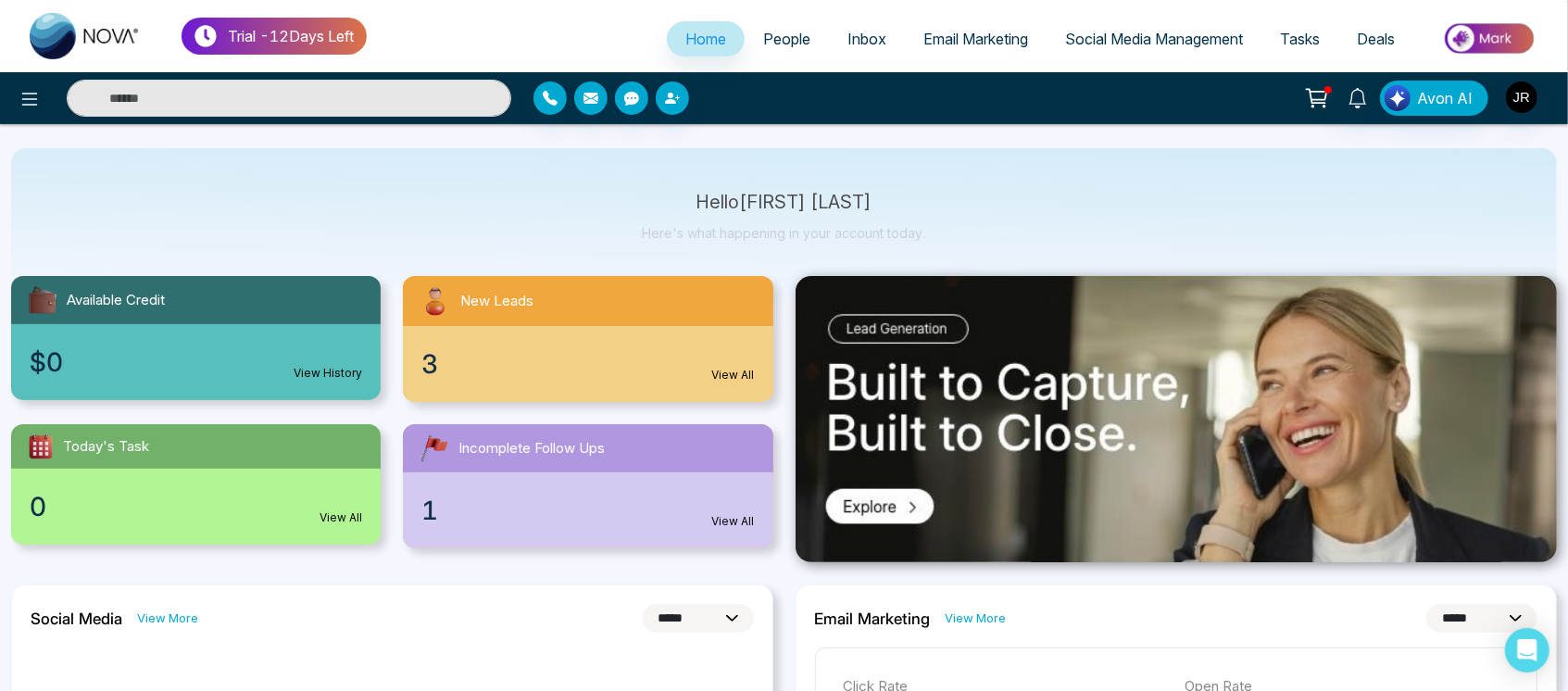 click on "Tasks" at bounding box center [1299, 39] 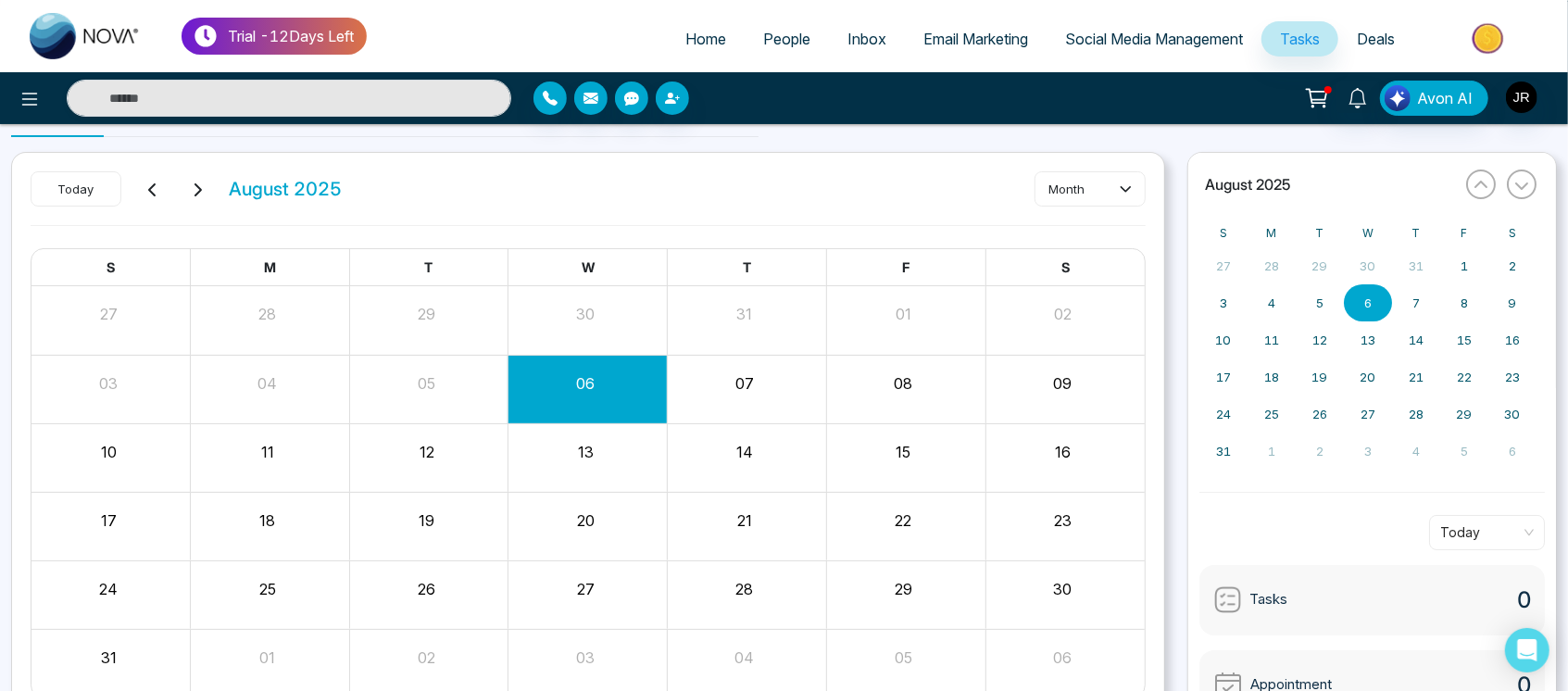 scroll, scrollTop: 0, scrollLeft: 0, axis: both 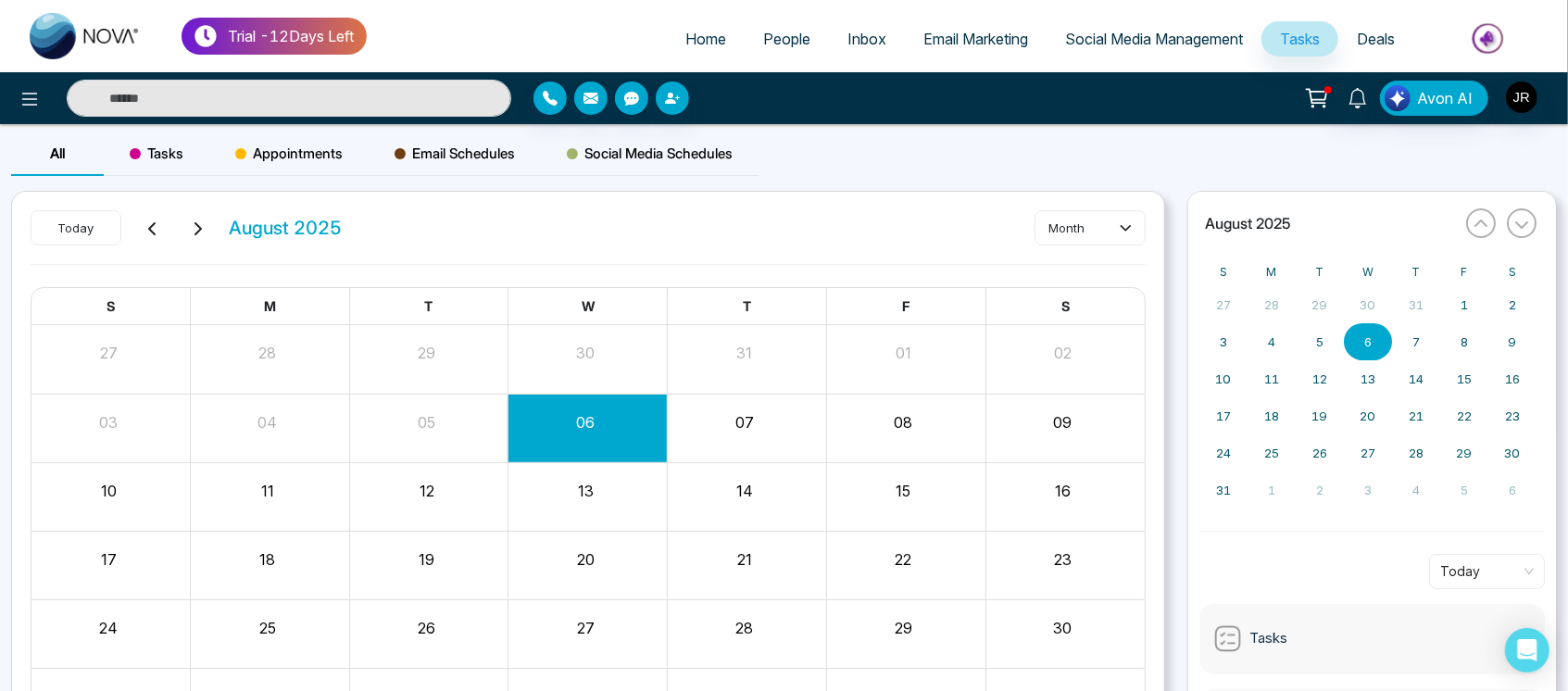 click on "Appointments" at bounding box center [289, 154] 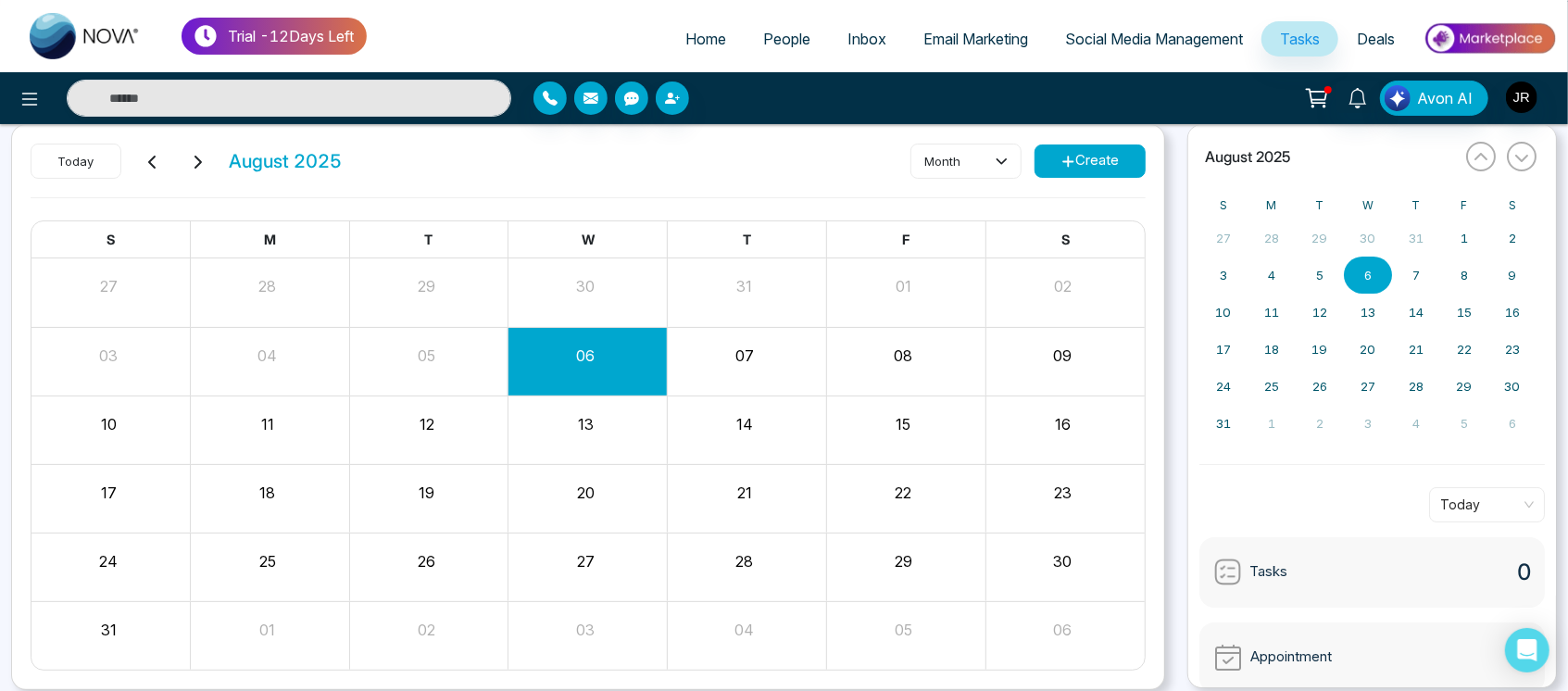 scroll, scrollTop: 0, scrollLeft: 0, axis: both 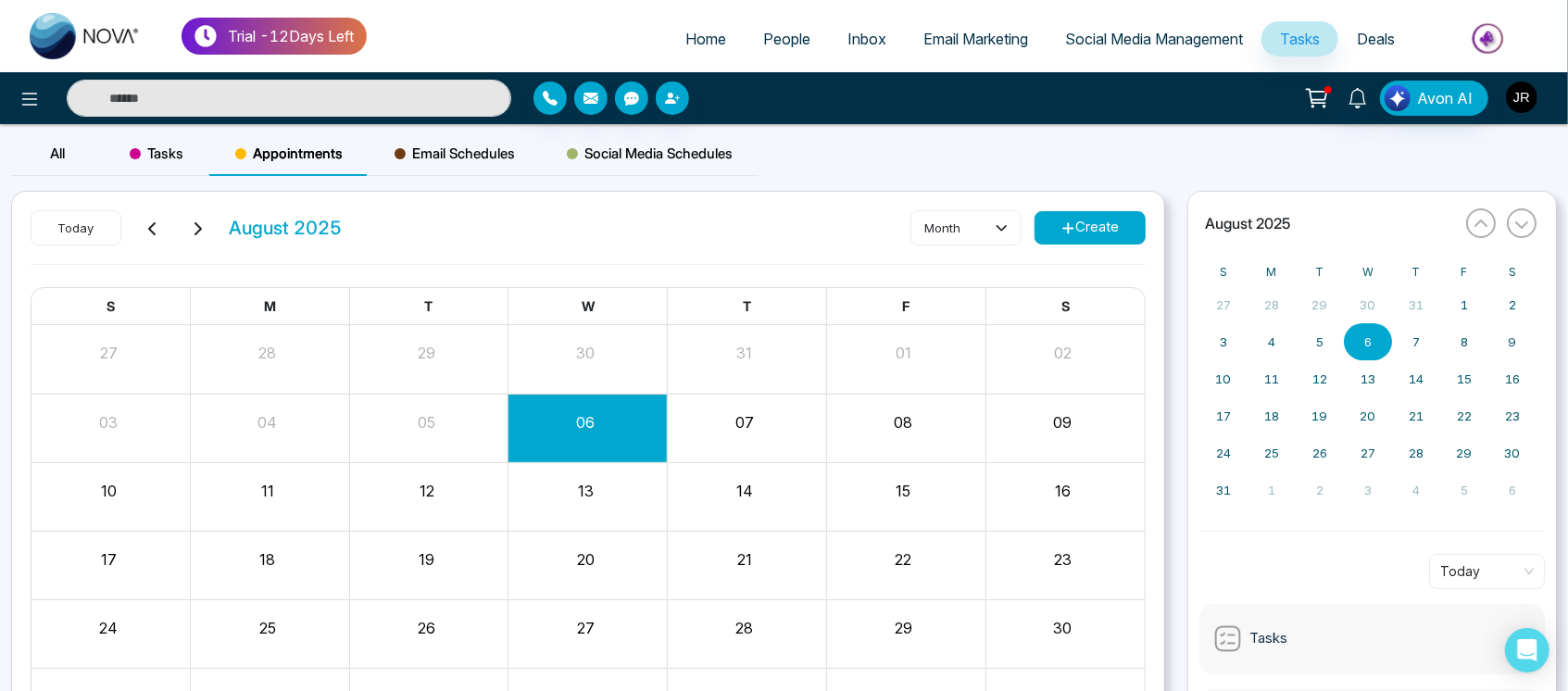 click at bounding box center [1522, 97] 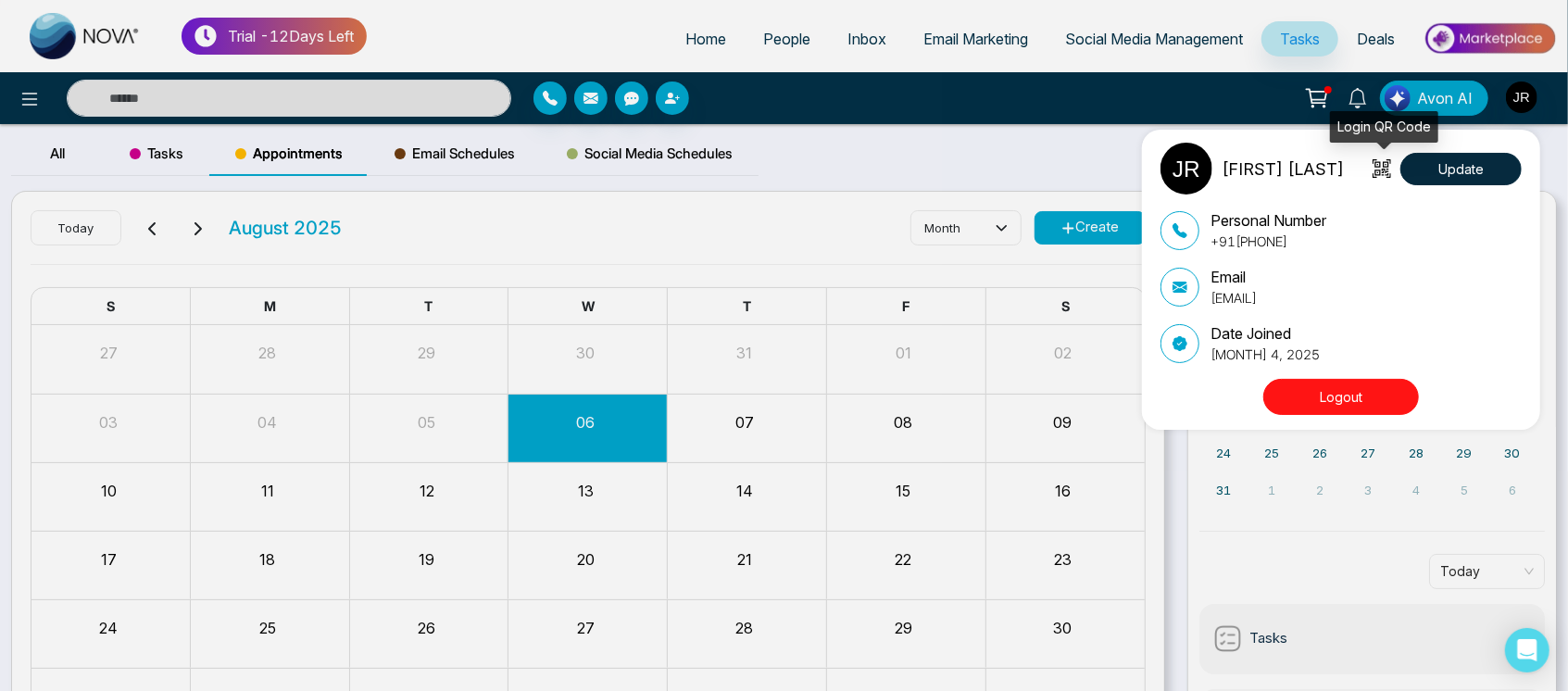 click 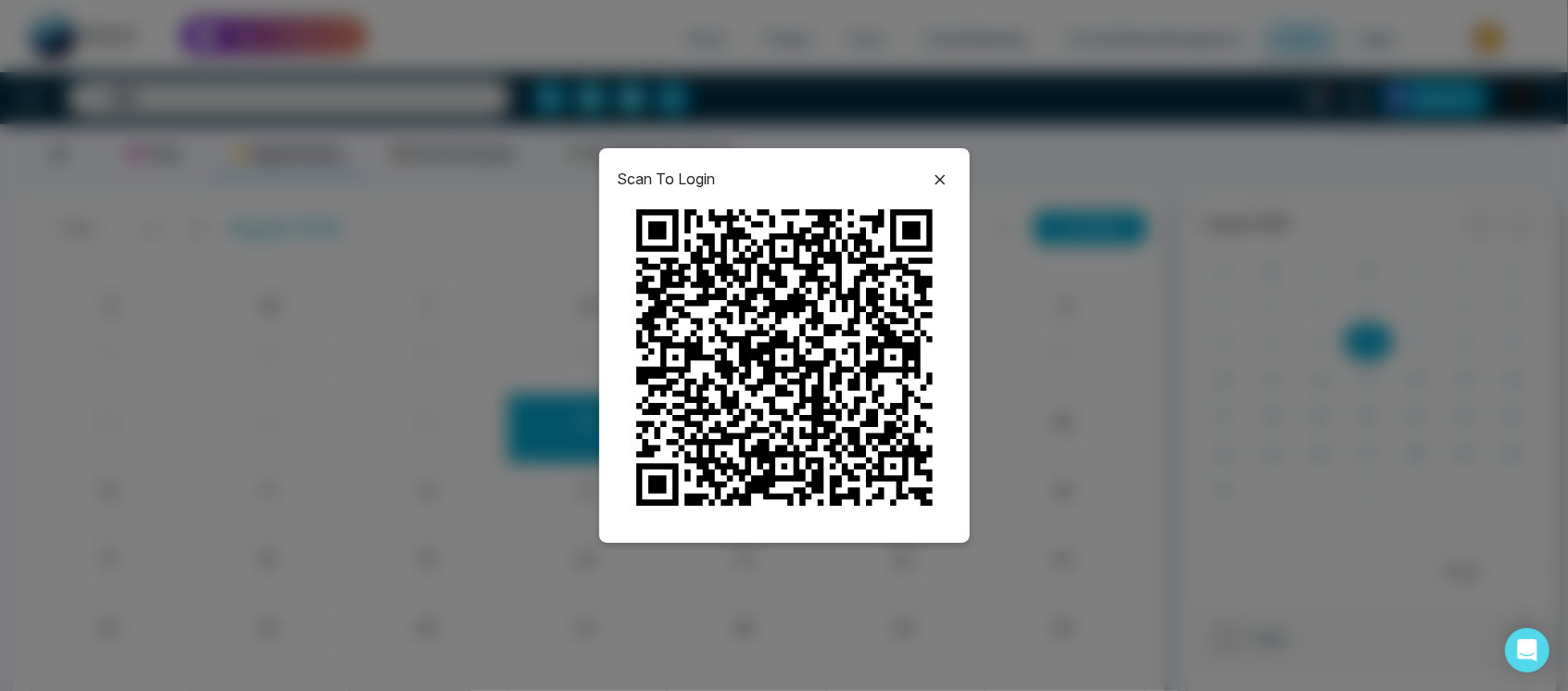click 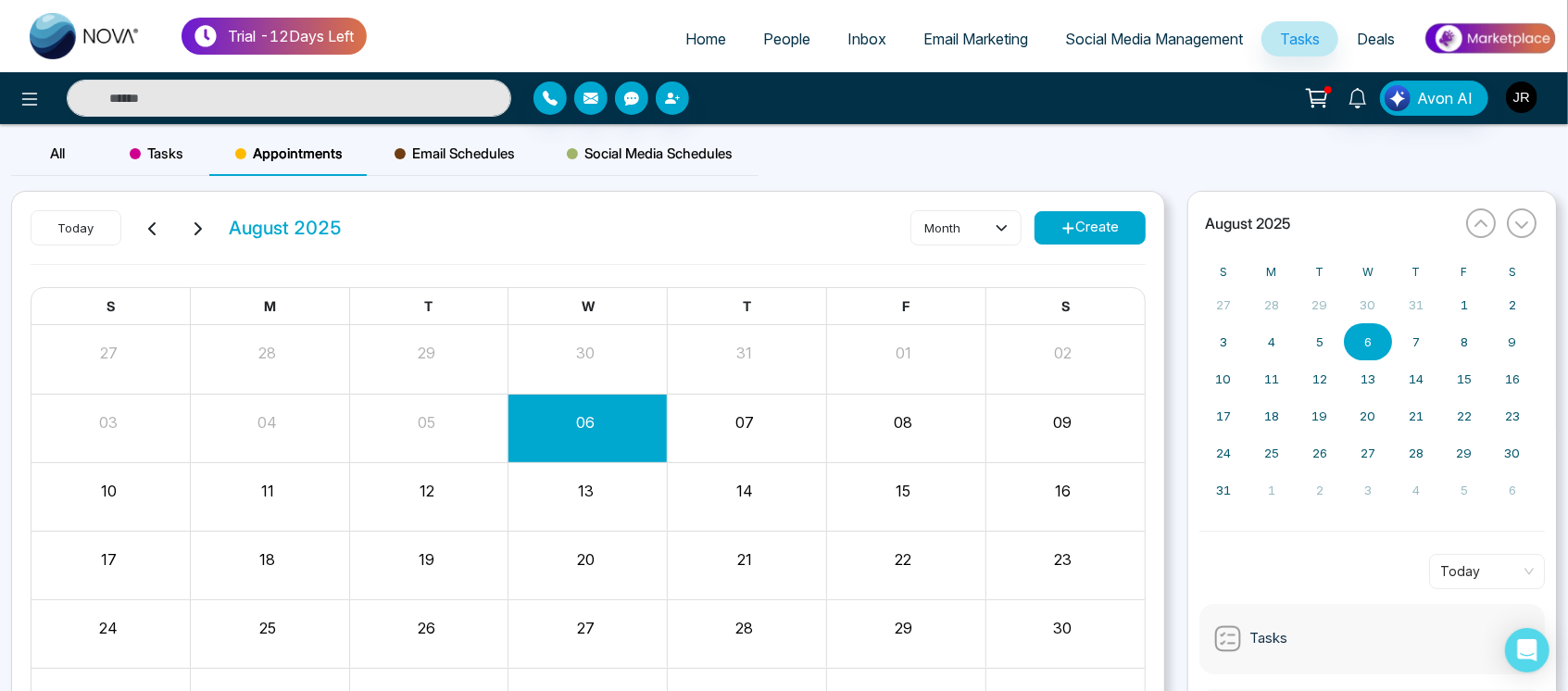 click at bounding box center (1522, 97) 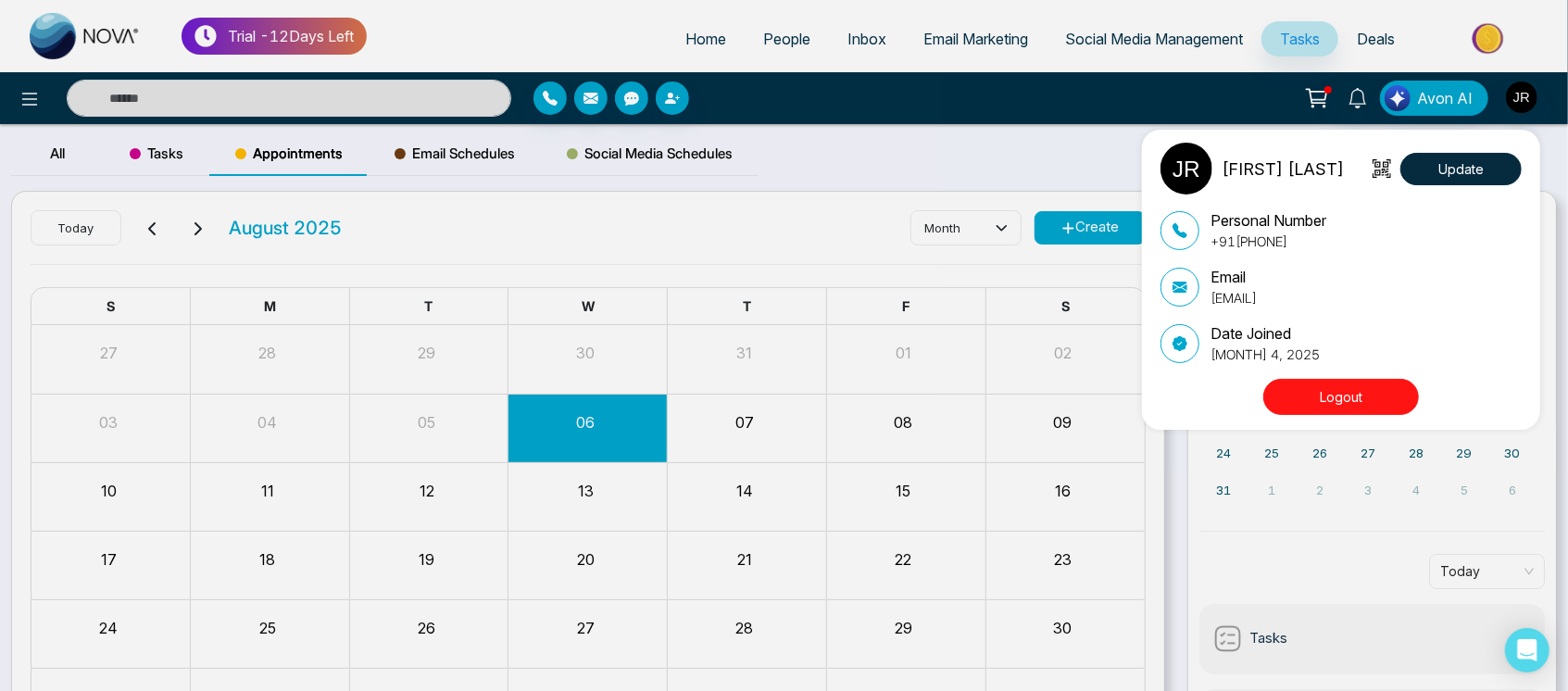 click on "Logout" at bounding box center [1341, 396] 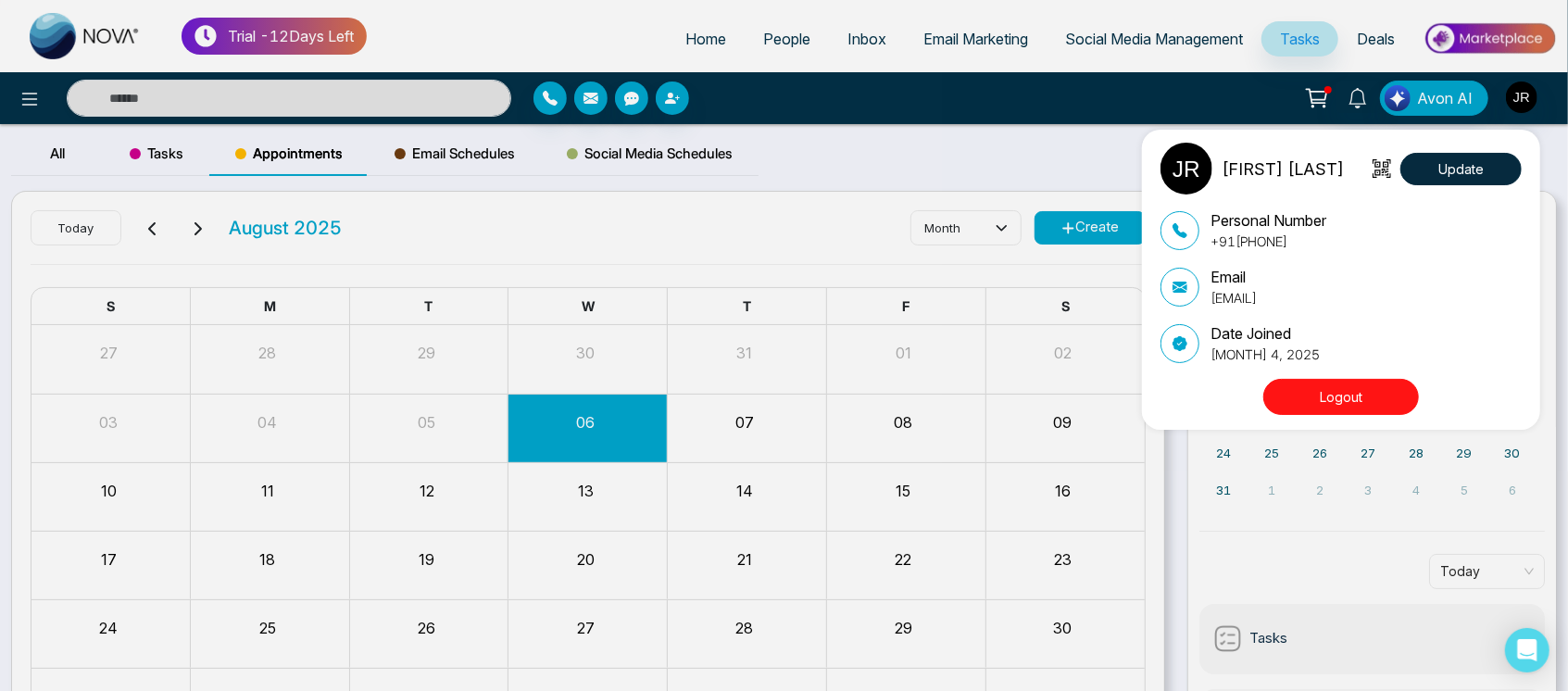 click on "Logout" at bounding box center (1341, 396) 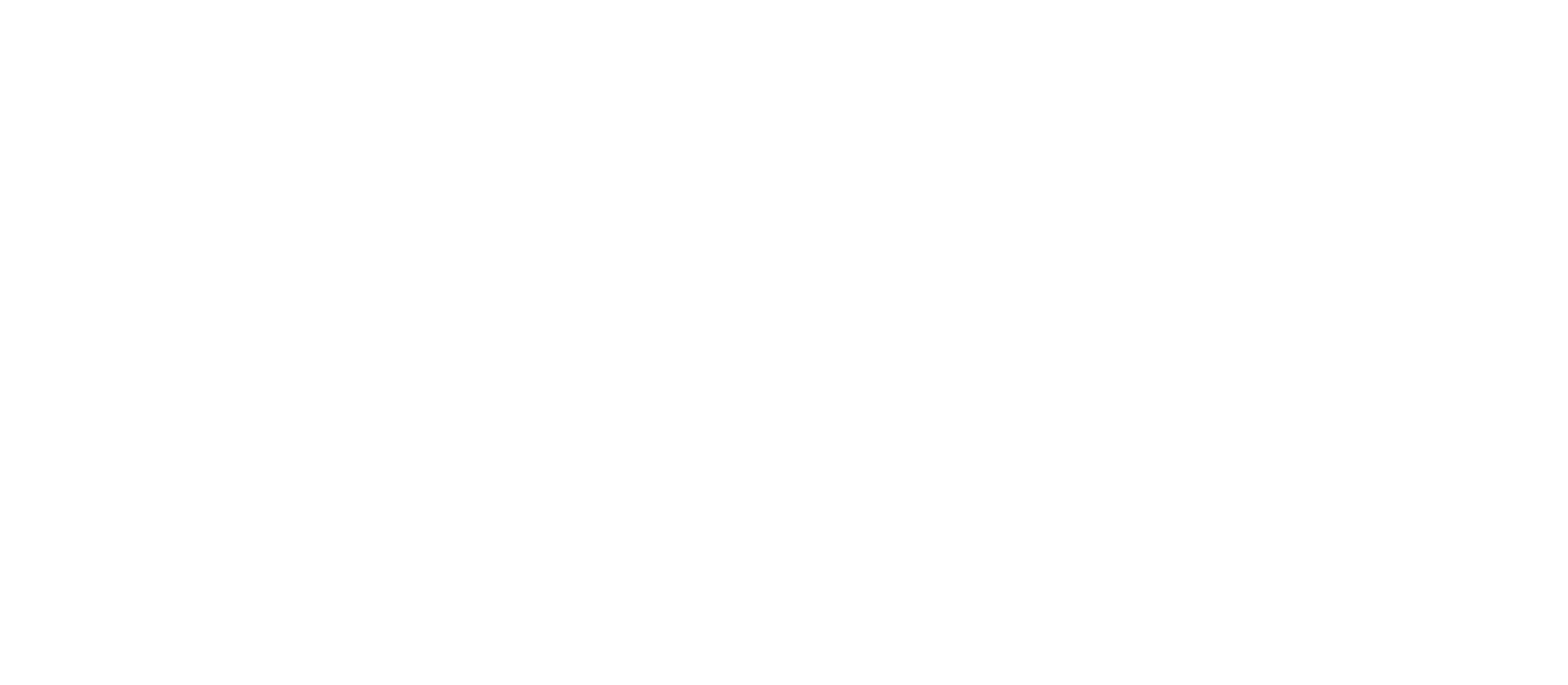 scroll, scrollTop: 0, scrollLeft: 0, axis: both 